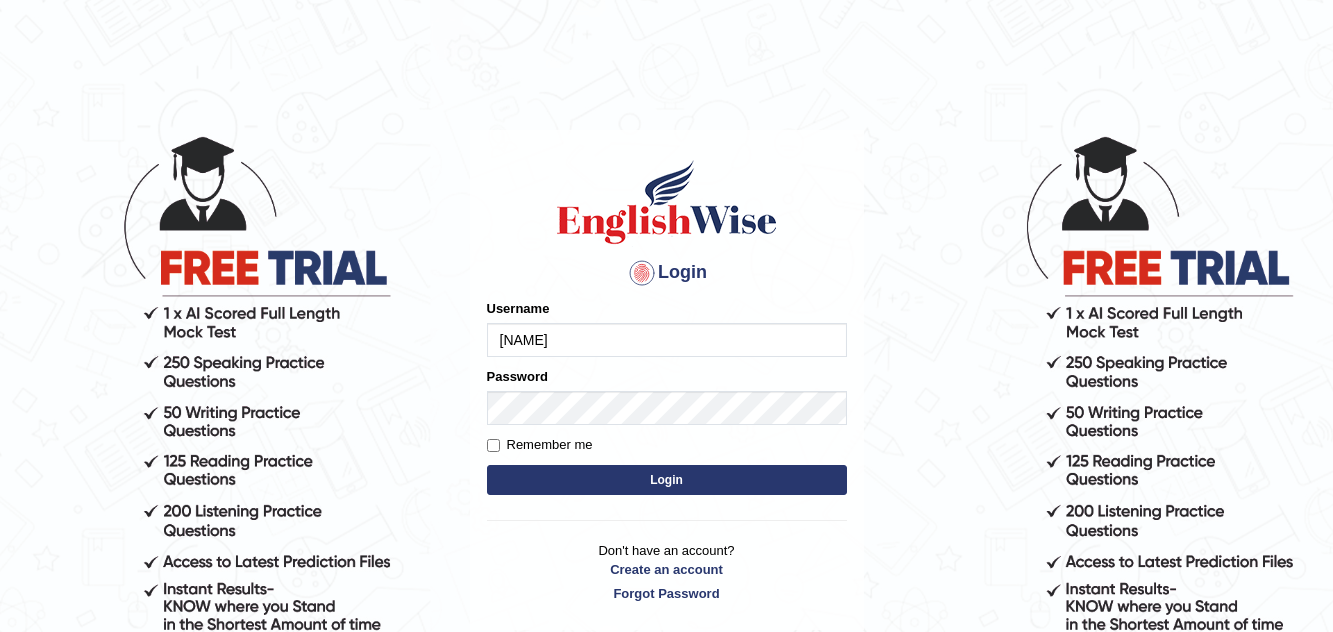 type on "maitree_parramatta" 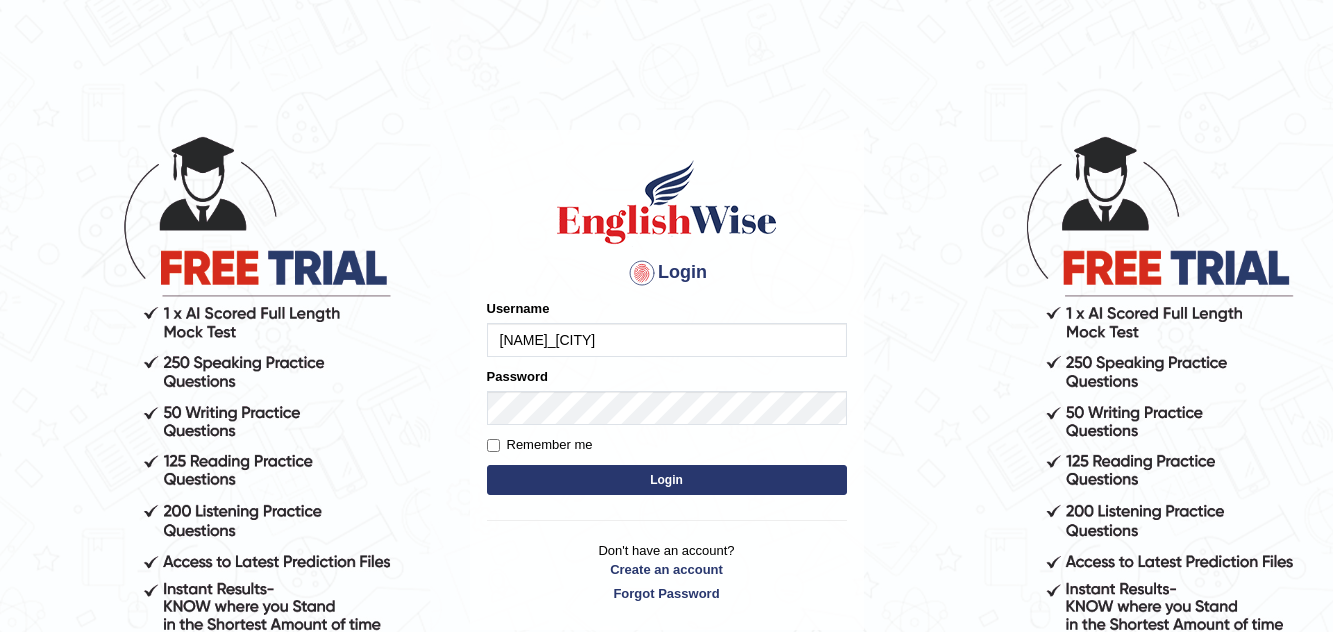 scroll, scrollTop: 0, scrollLeft: 0, axis: both 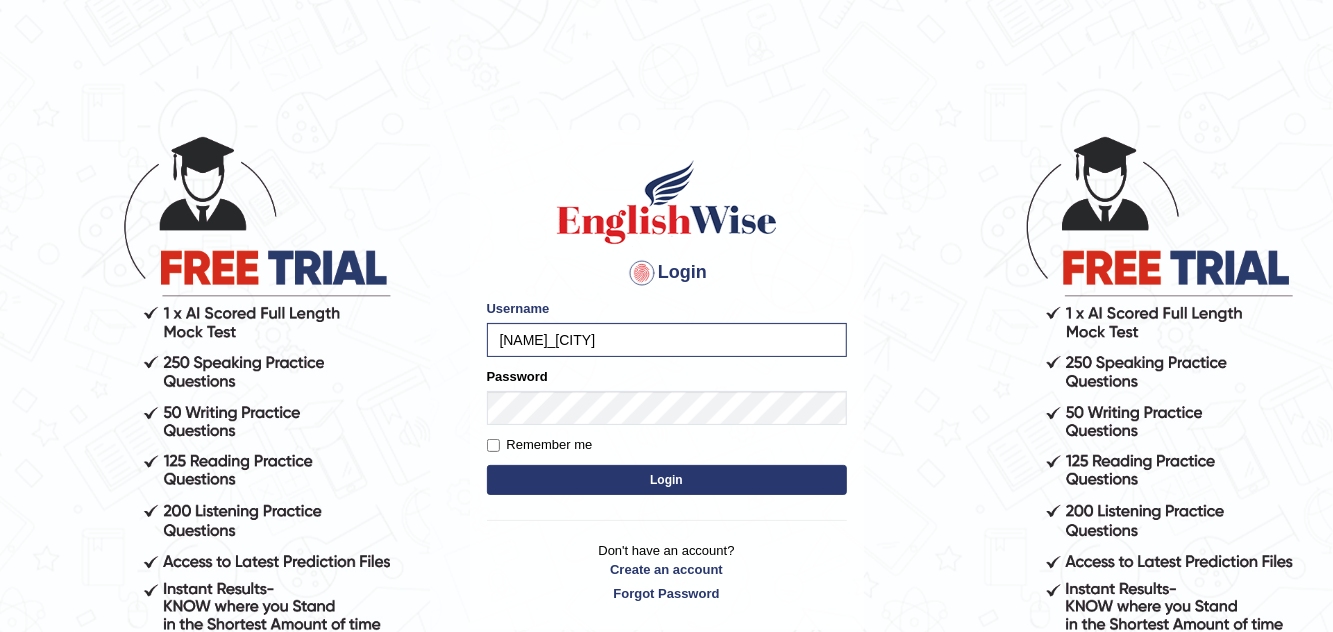 click on "Login" at bounding box center [667, 480] 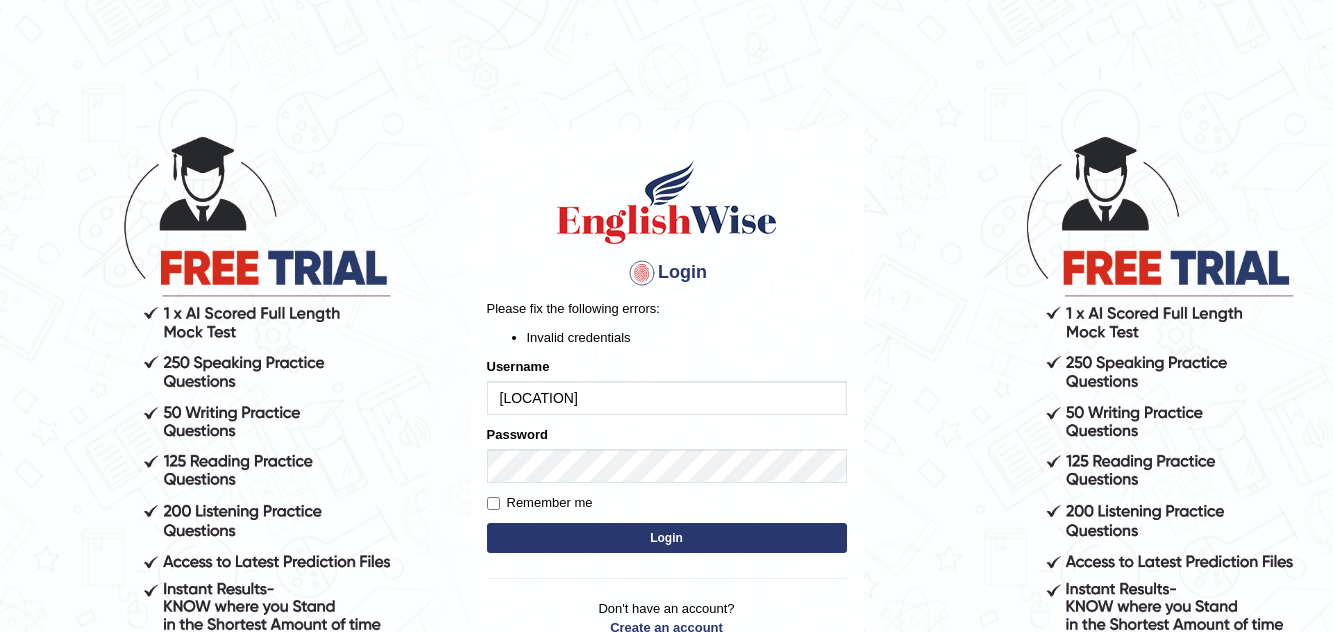scroll, scrollTop: 0, scrollLeft: 0, axis: both 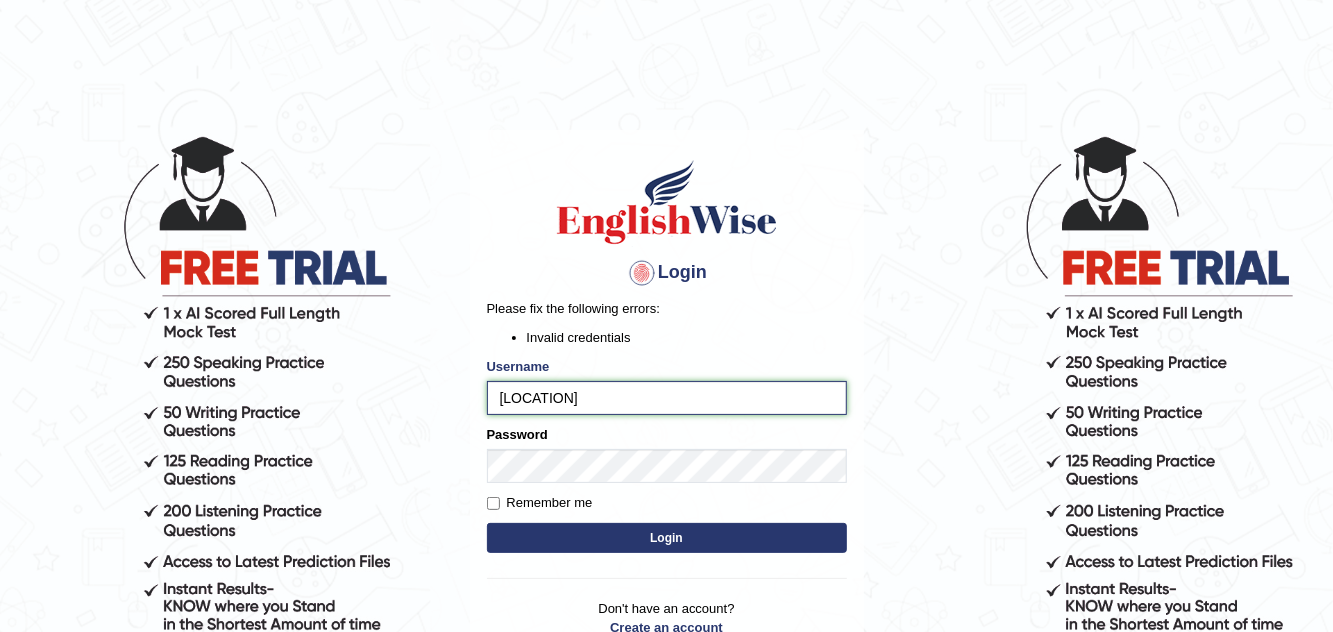 click on "maitree_parramatta" at bounding box center [667, 398] 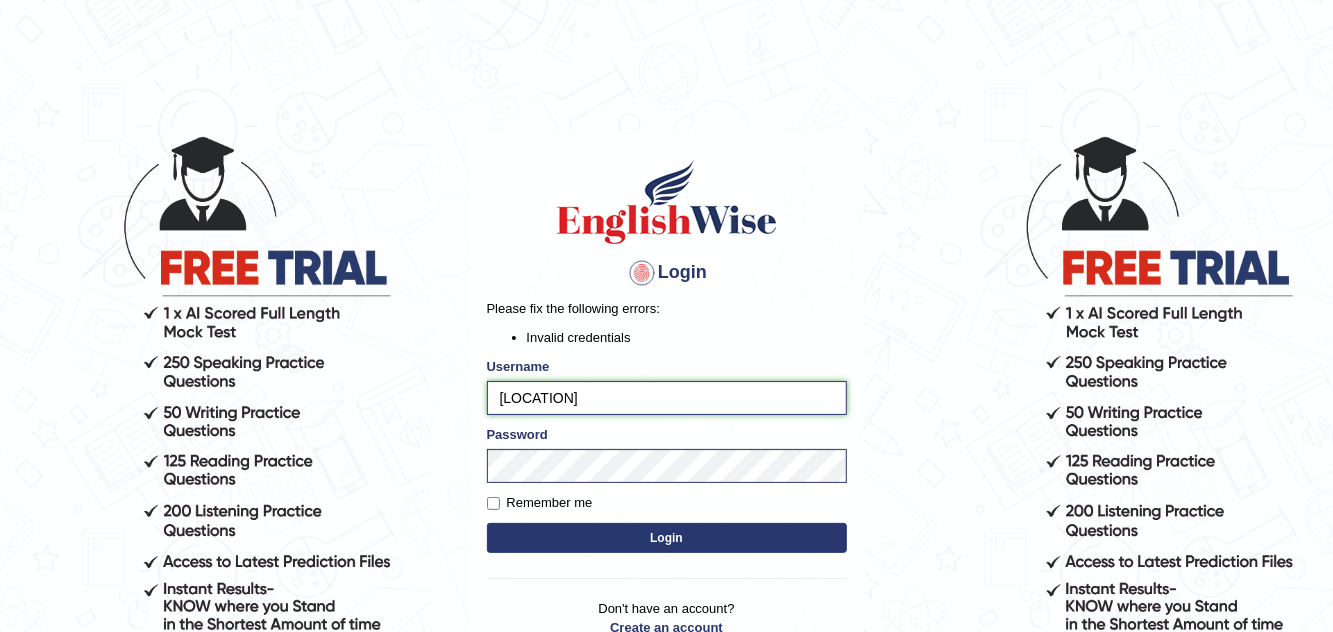 type on "maitree_parramatta" 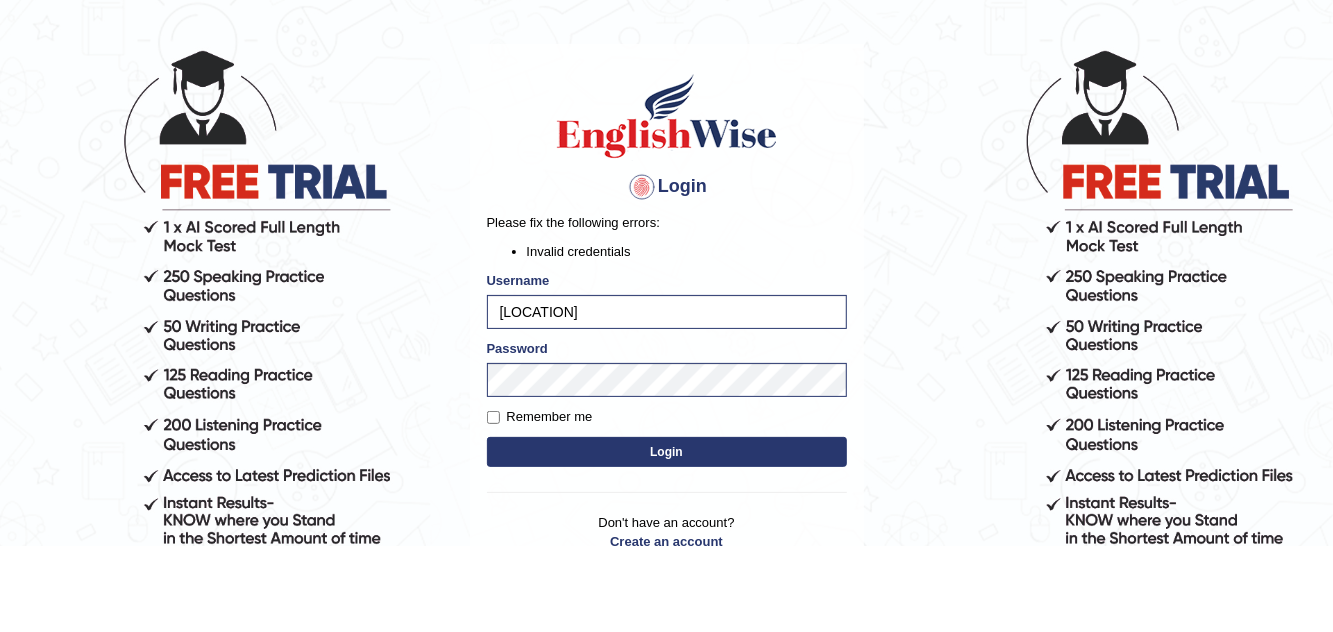 click on "Login" at bounding box center [667, 538] 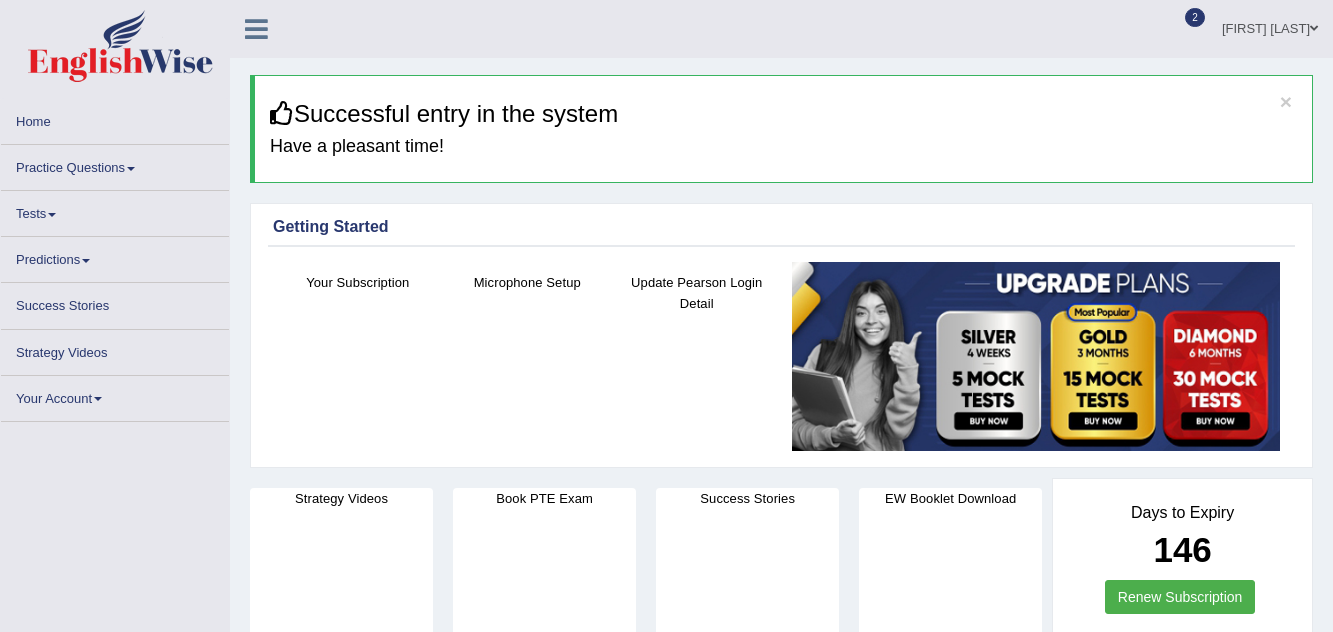 scroll, scrollTop: 0, scrollLeft: 0, axis: both 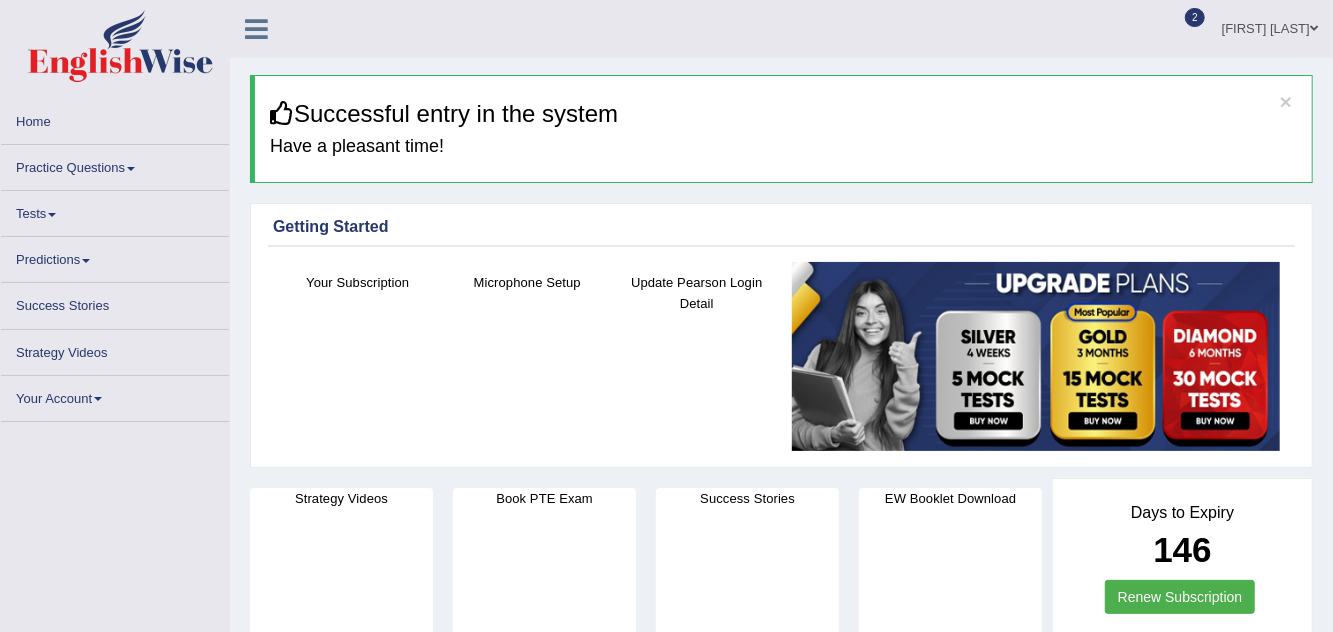 click on "Practice Questions" at bounding box center (115, 164) 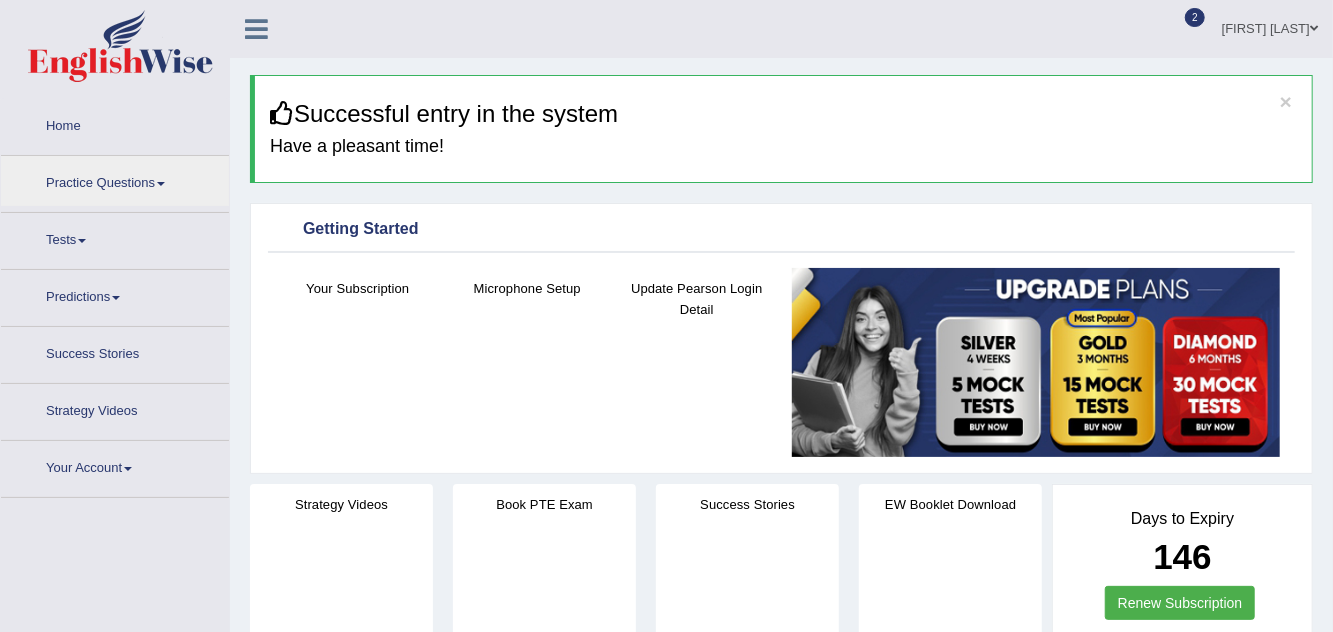 click at bounding box center [666, 316] 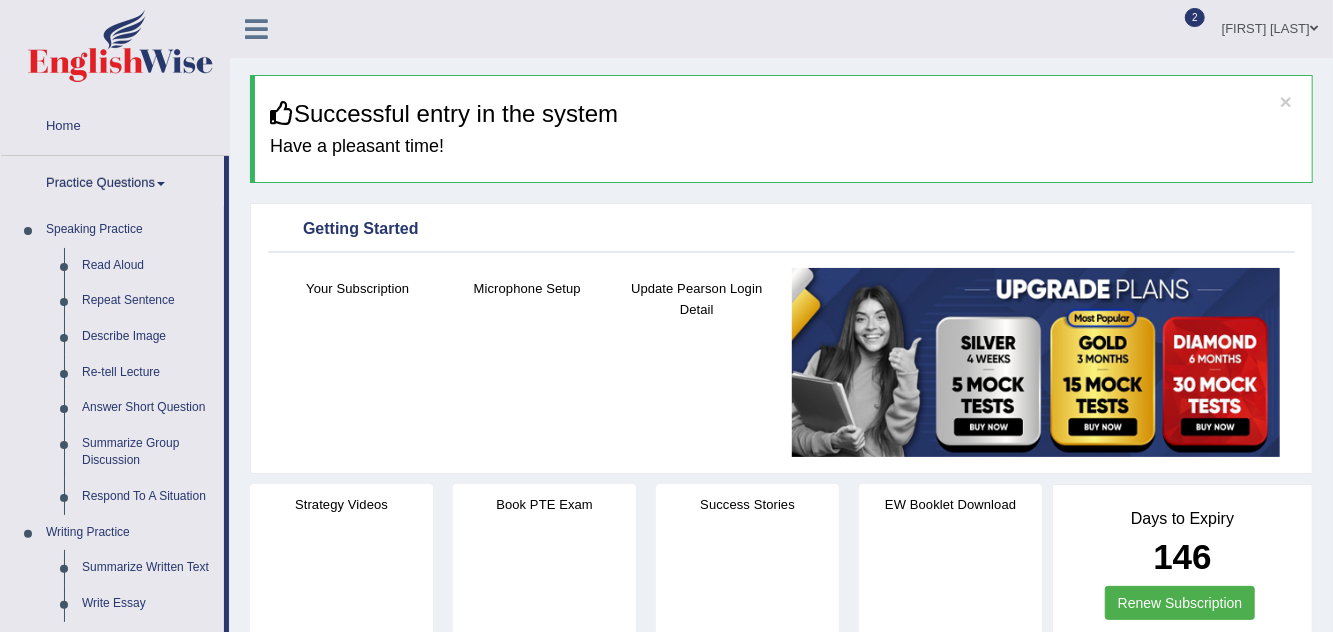 click on "Microphone Setup" at bounding box center (528, 333) 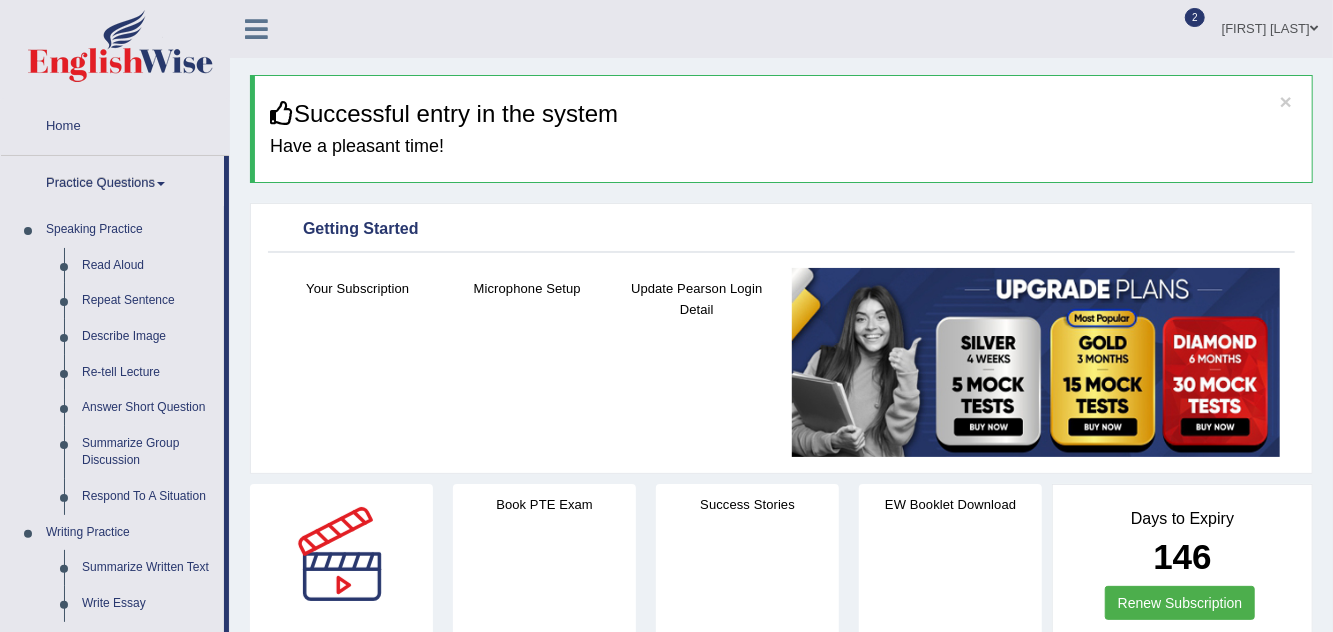 scroll, scrollTop: 128, scrollLeft: 0, axis: vertical 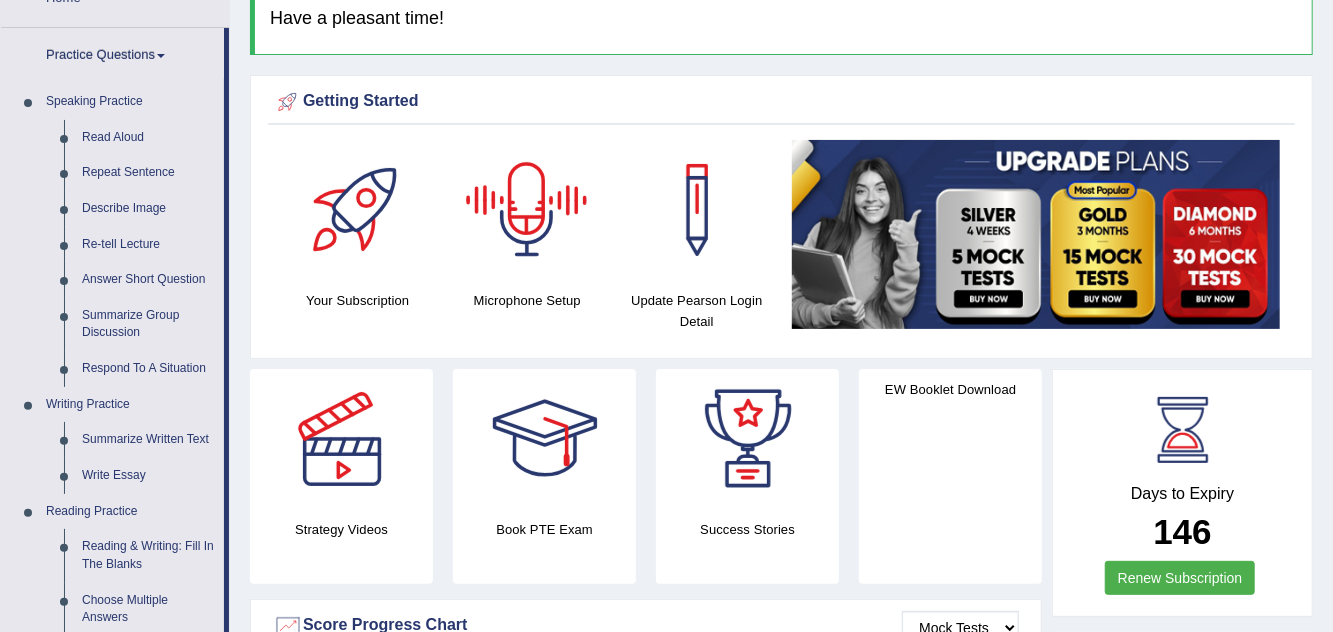 click at bounding box center (527, 210) 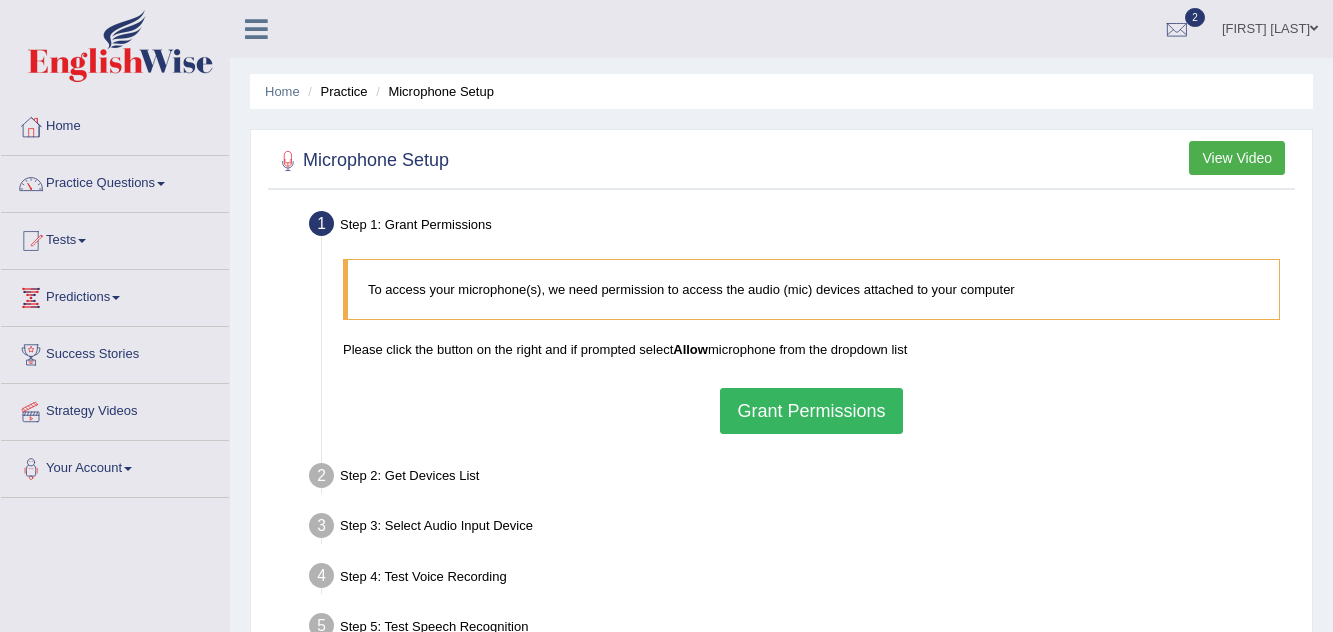 scroll, scrollTop: 0, scrollLeft: 0, axis: both 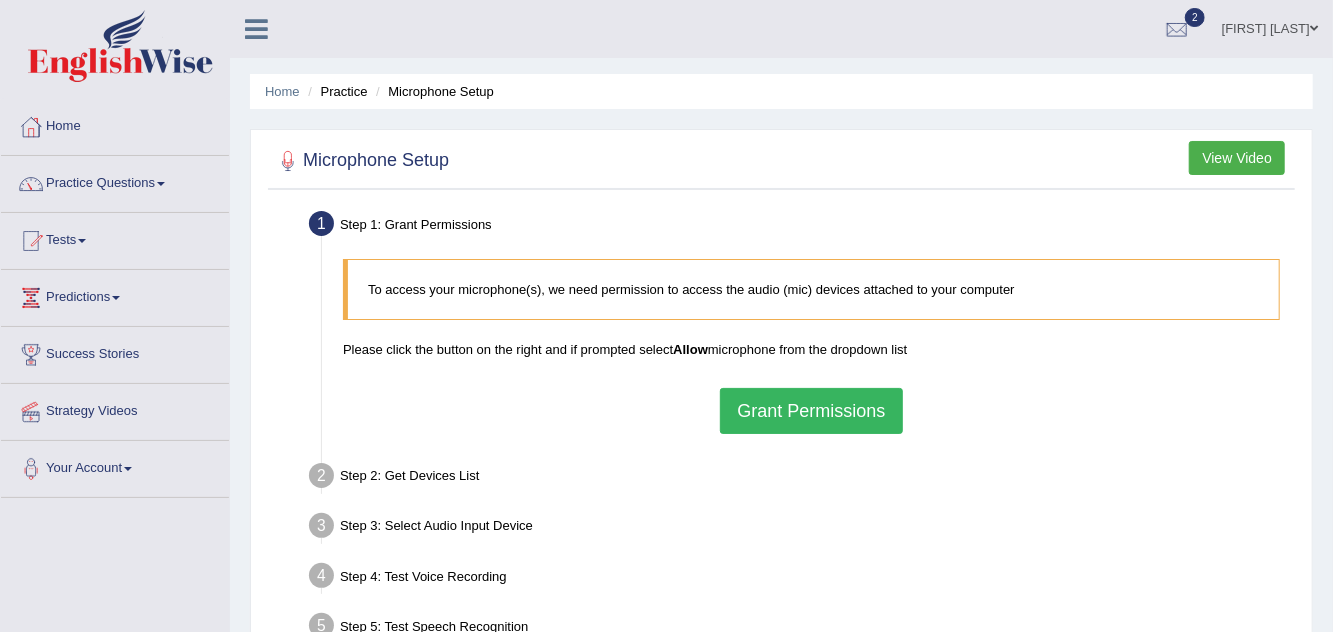 click on "Grant Permissions" at bounding box center [811, 411] 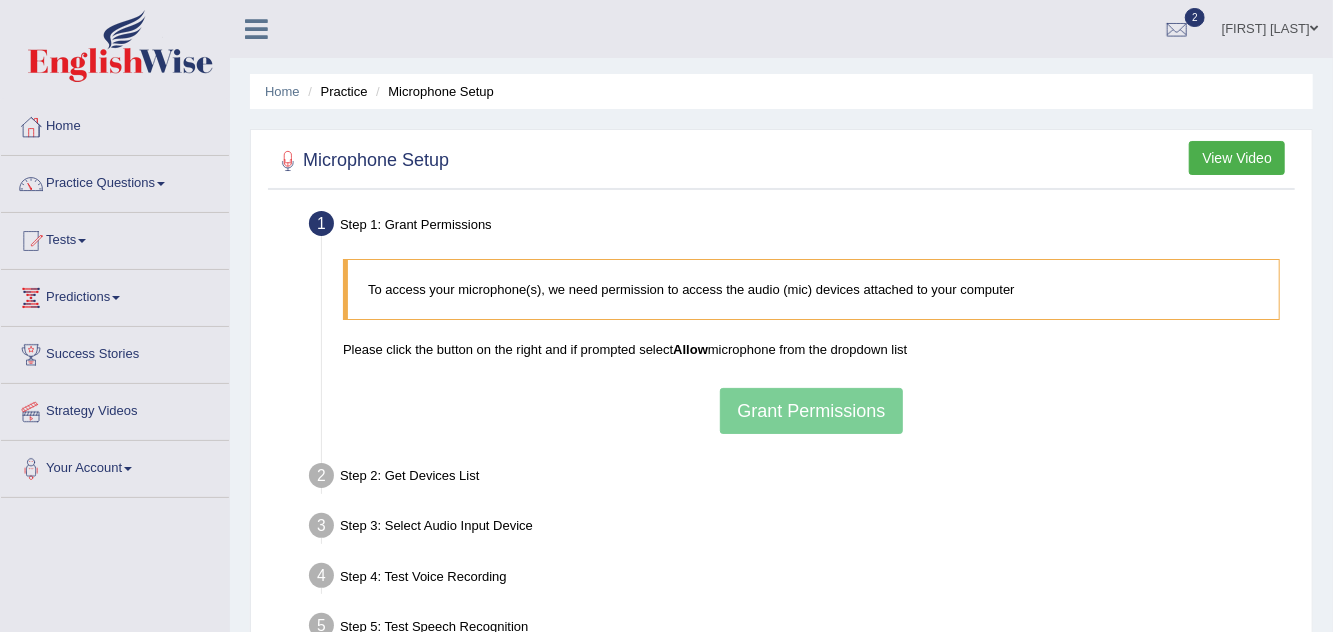 click on "Step 1: Grant Permissions   To access your microphone(s), we need permission to access the audio (mic) devices attached to your computer   Please click the button on the right and if prompted select  Allow  microphone from the dropdown list     Grant Permissions   Step 2: Get Devices List   In this step will be enumerate all available microphones on your computer   Please make sure your microphone is attached to your computer and click the button on the right     Get Device List   Step 3: Select Audio Input Device  –    Found devices:
* Please select the device (mic) name you want to use on the website     Go to Next step   Step 4: Test Voice Recording   Input voice level   Adjust sensitivity level to have your voice appear predominantly in the green zone     Adjust Microphone Senstivity     Low   High   Record your voice Please click  start recording  and read the text aloud. When finished reading, click on  stop recording  button.      Start Recording    Stop Recording   Note:" at bounding box center (781, 453) 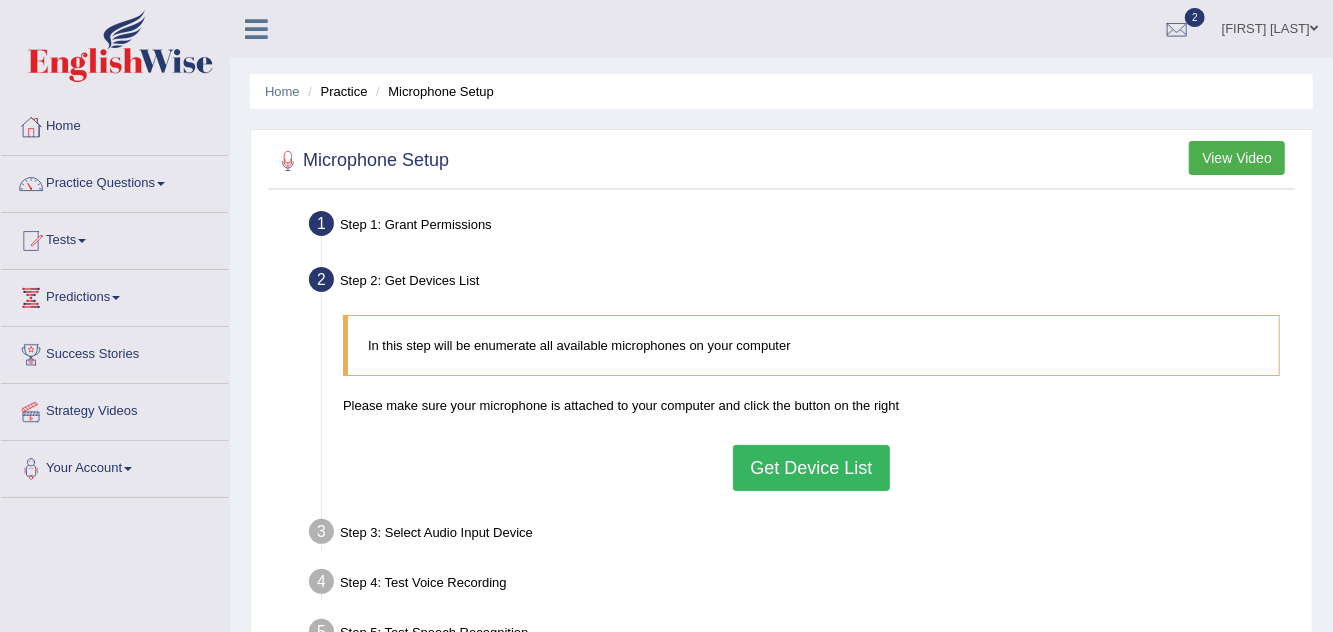 click on "Get Device List" at bounding box center [811, 468] 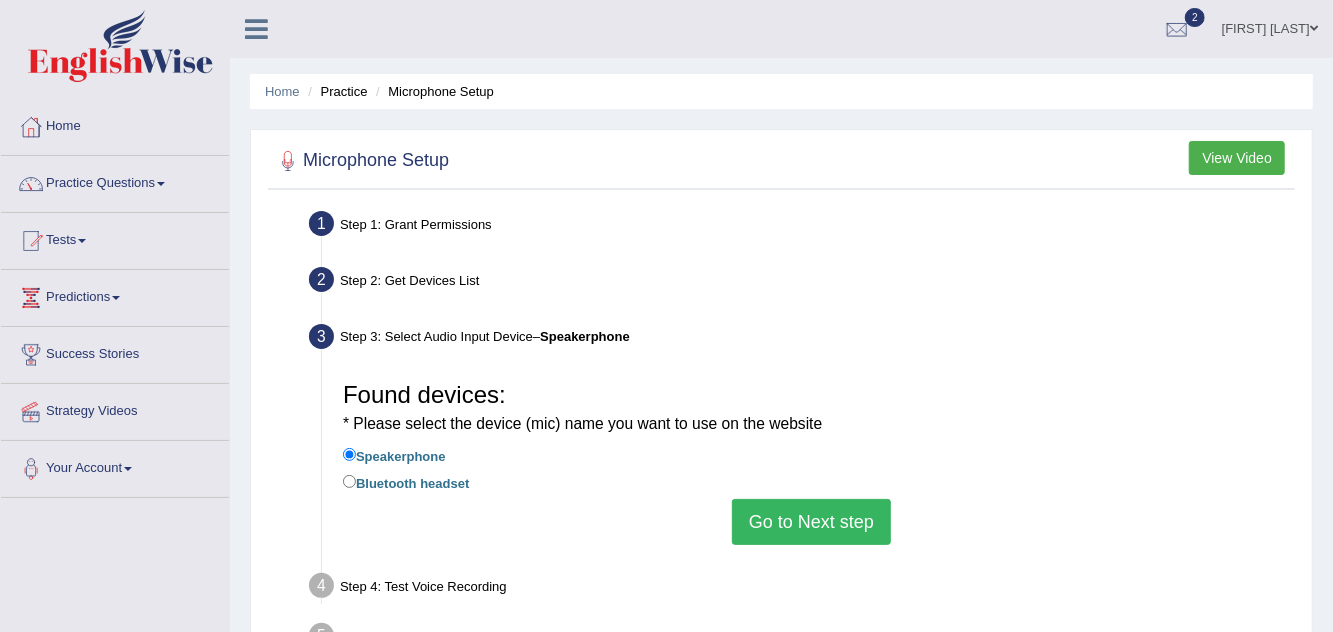 click on "Bluetooth headset" at bounding box center (811, 484) 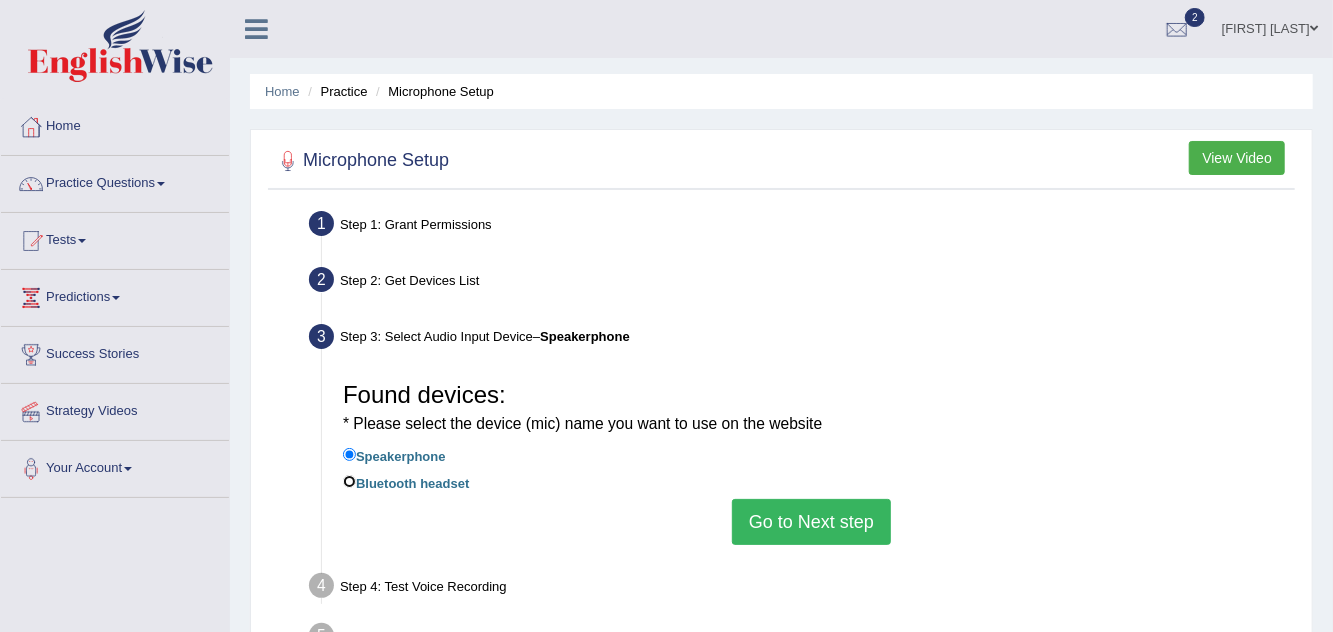 click on "Bluetooth headset" at bounding box center [349, 481] 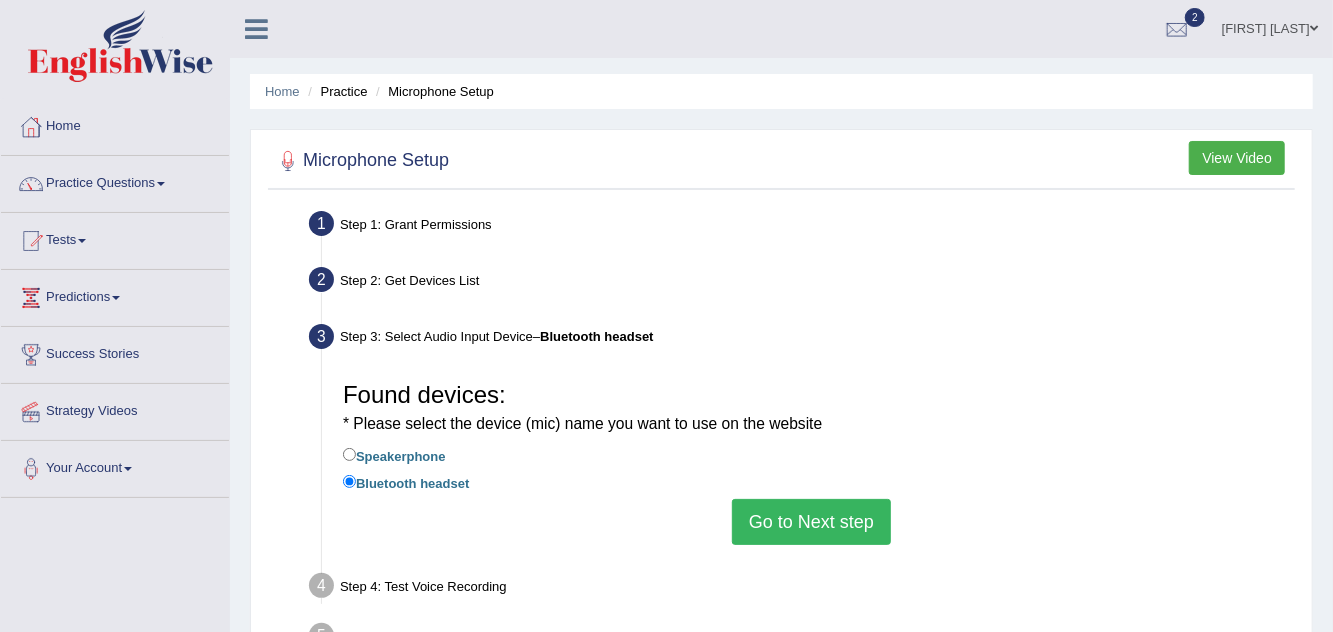 click on "Go to Next step" at bounding box center [811, 522] 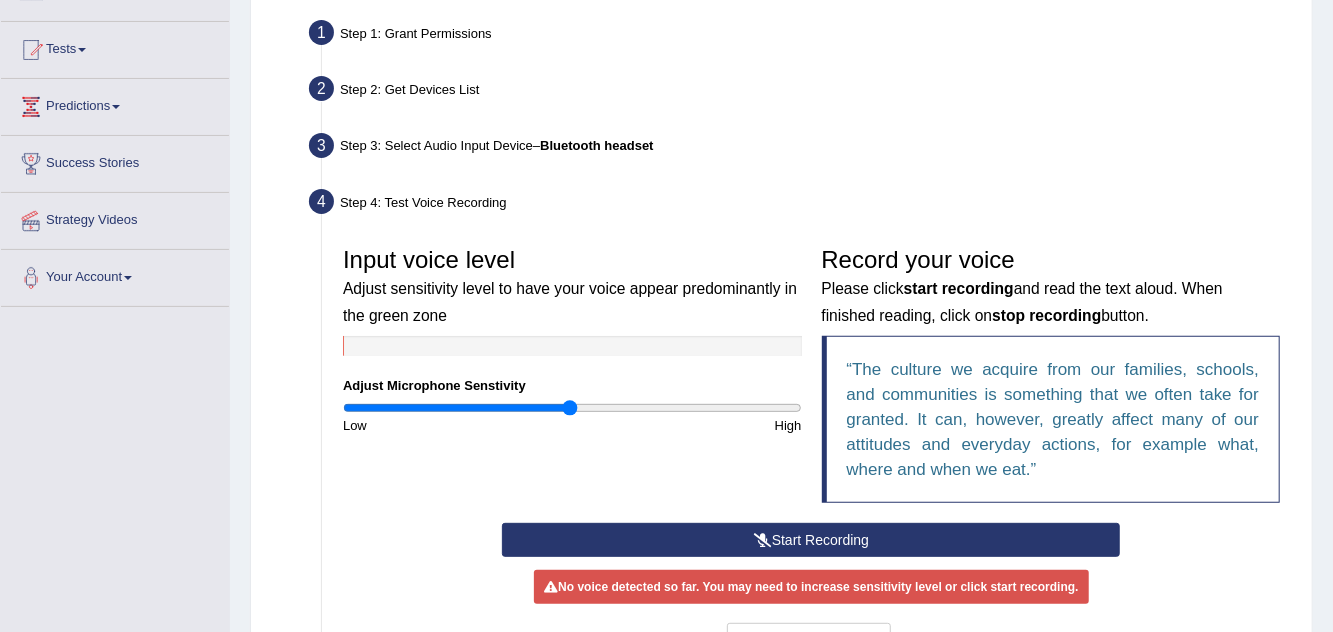 scroll, scrollTop: 192, scrollLeft: 0, axis: vertical 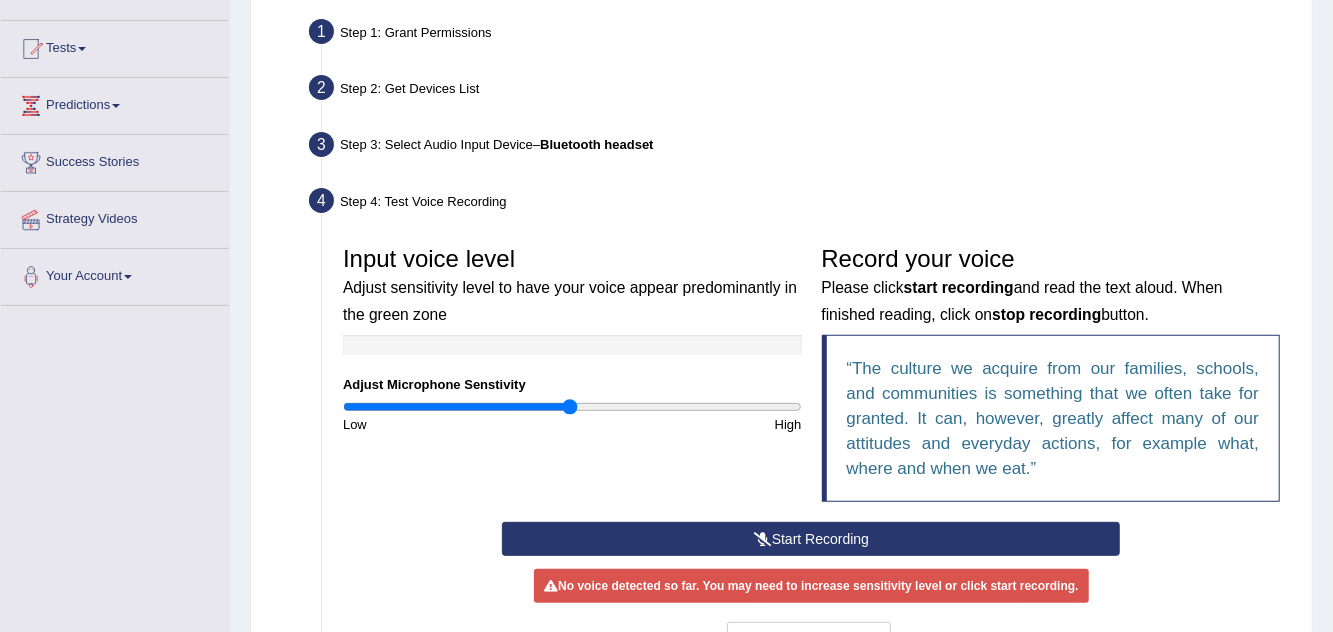 click on "Start Recording" at bounding box center (811, 539) 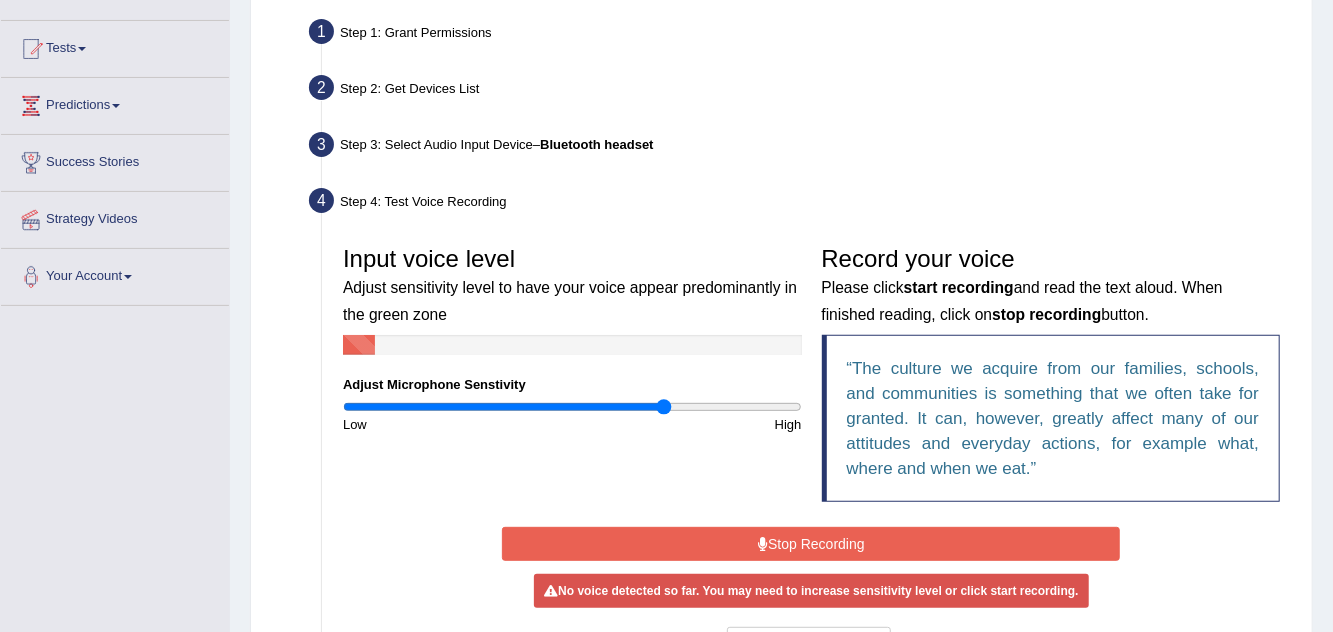 click at bounding box center (572, 407) 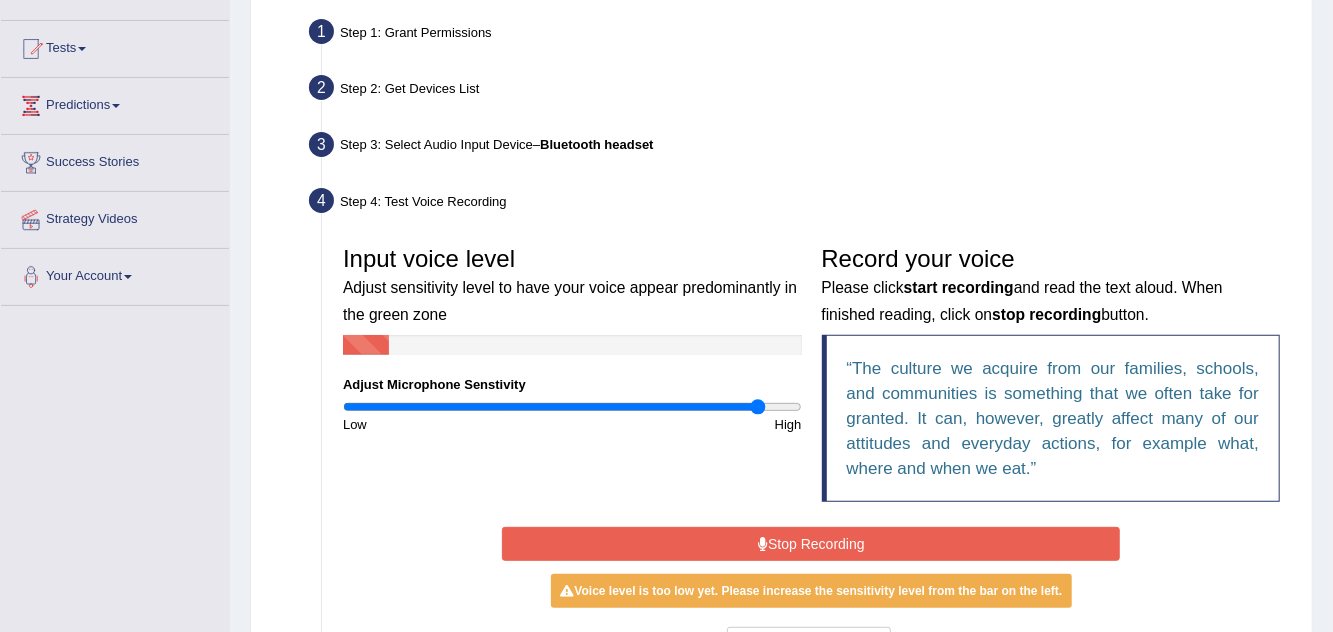 type on "1.84" 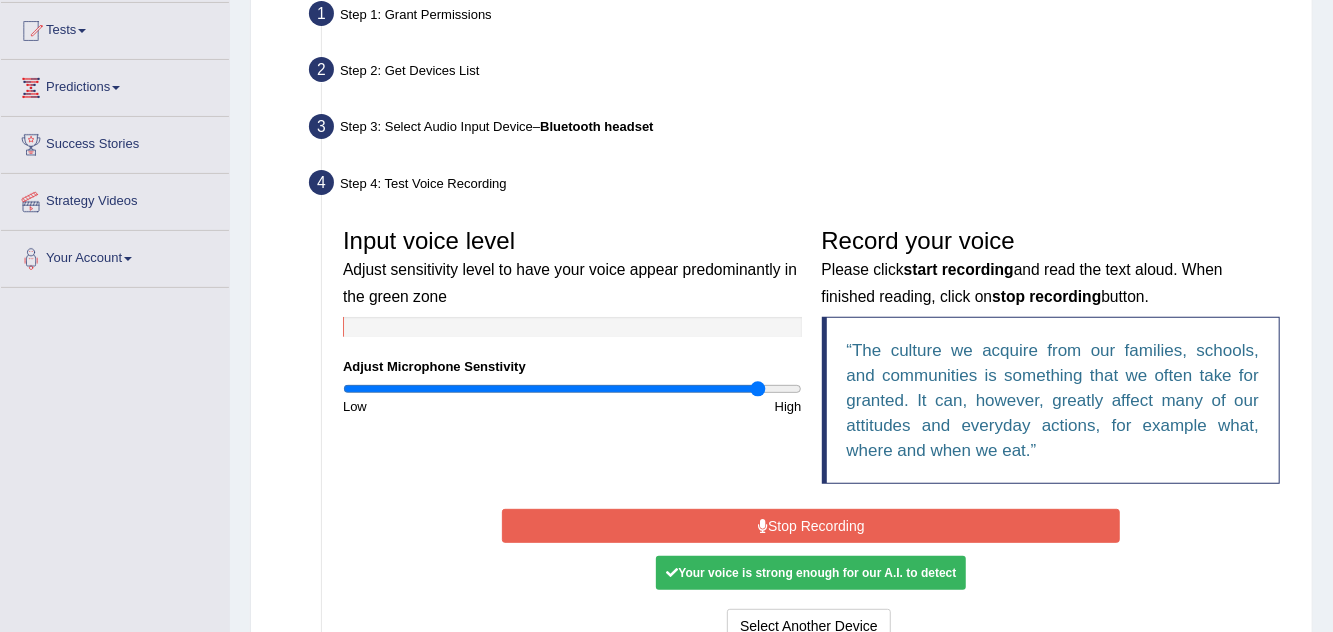scroll, scrollTop: 336, scrollLeft: 0, axis: vertical 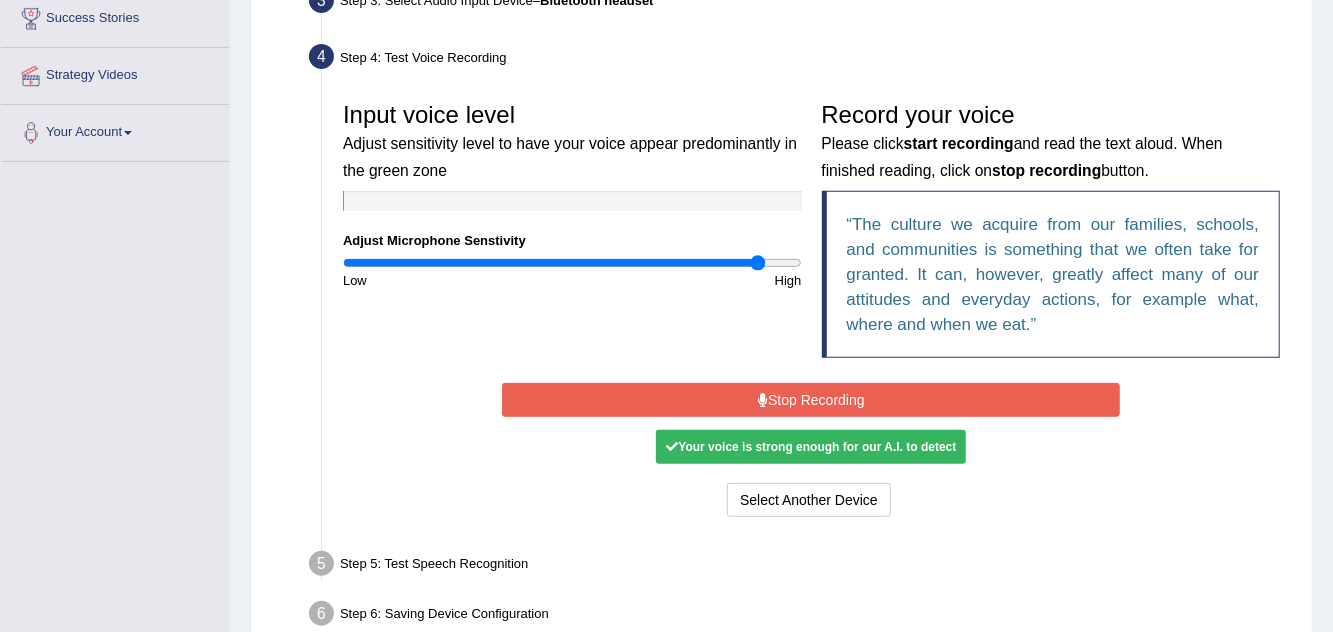 click on "Stop Recording" at bounding box center [811, 400] 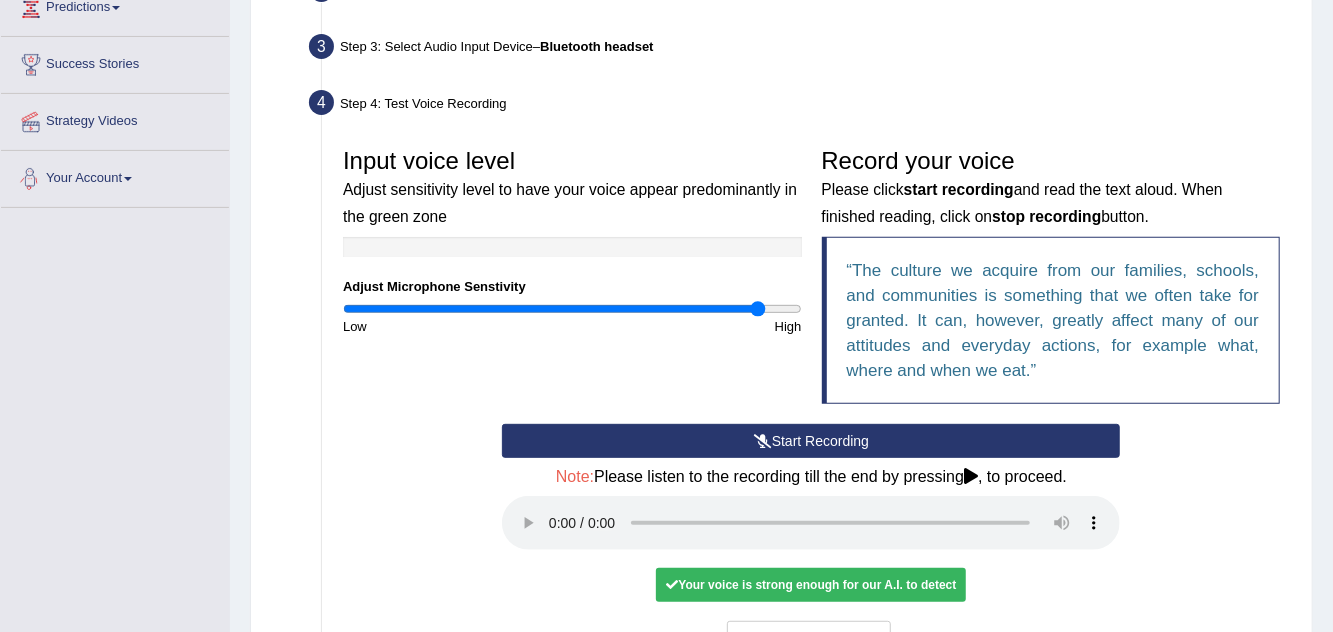 scroll, scrollTop: 336, scrollLeft: 0, axis: vertical 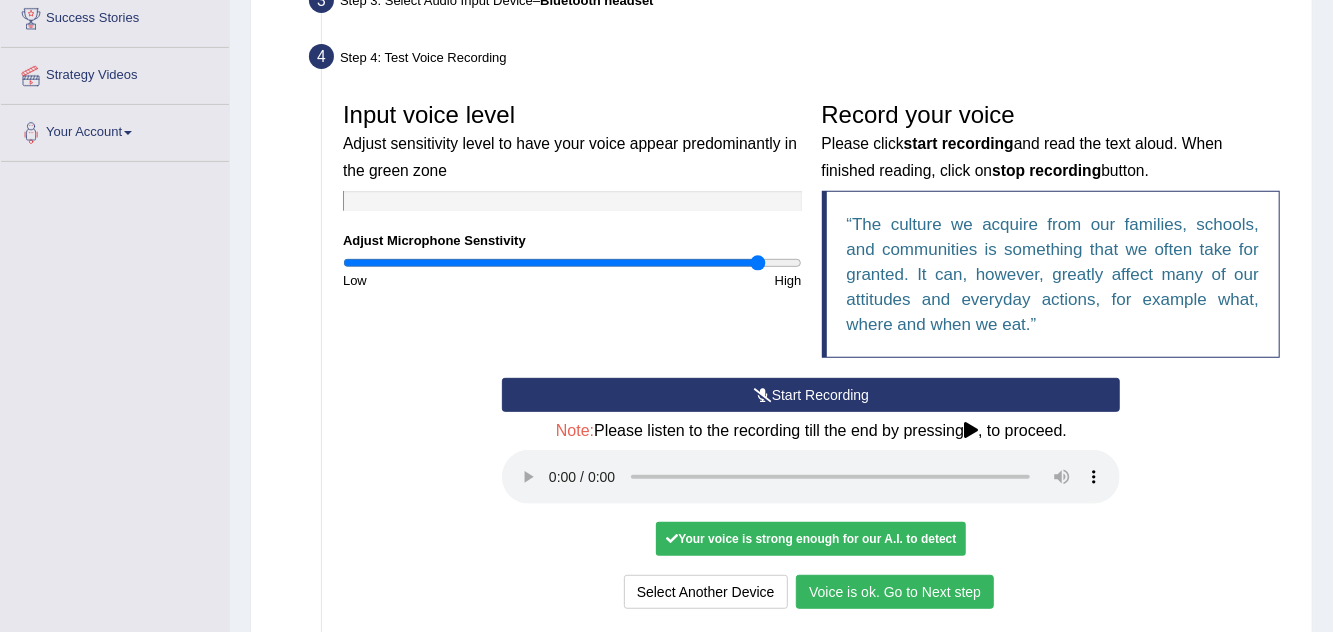 click on "Voice is ok. Go to Next step" at bounding box center [895, 592] 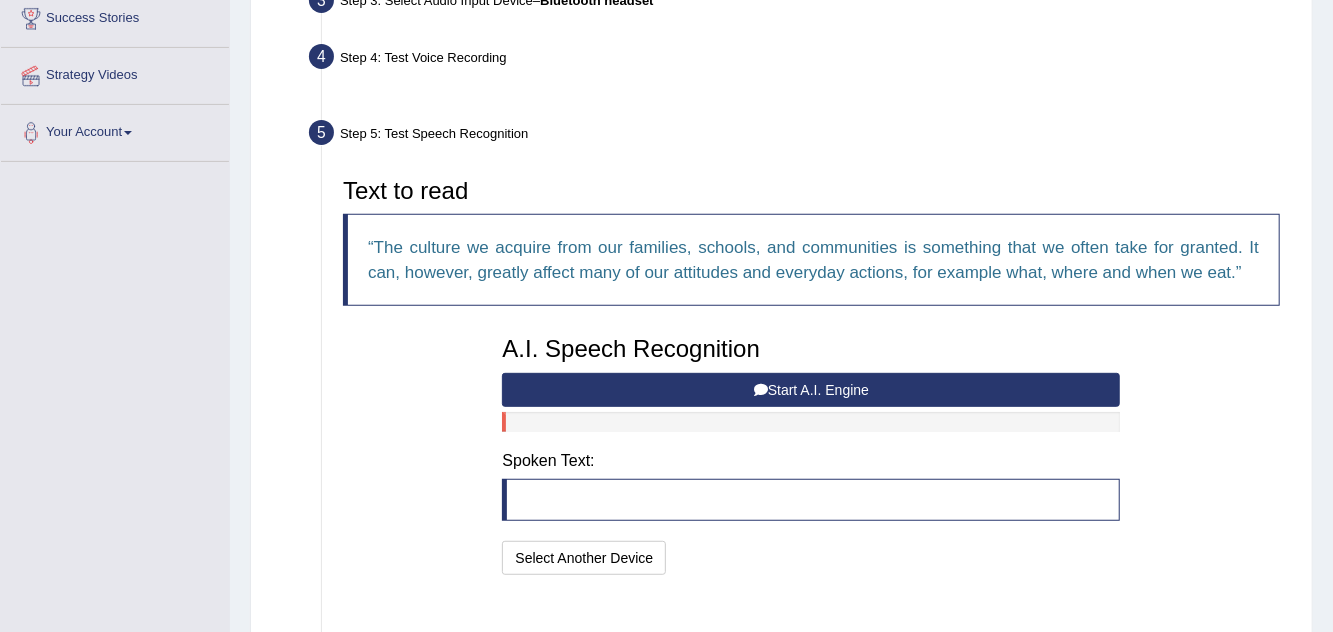 scroll, scrollTop: 334, scrollLeft: 0, axis: vertical 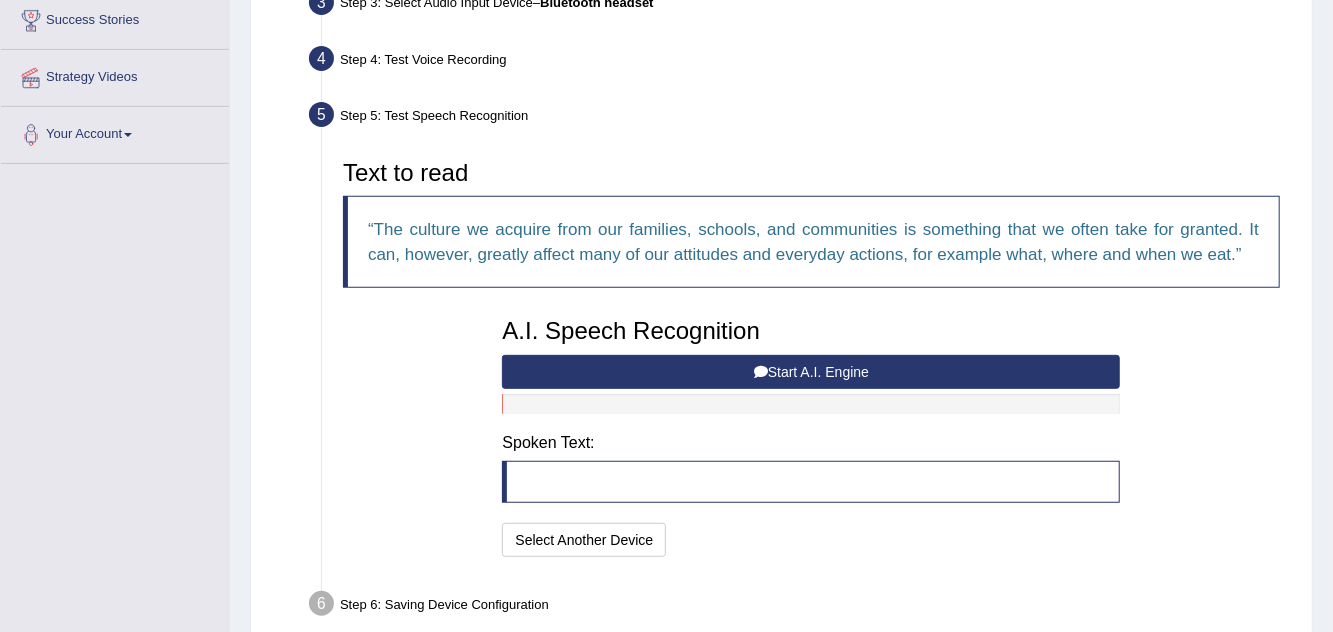 click on "Start A.I. Engine" at bounding box center [811, 372] 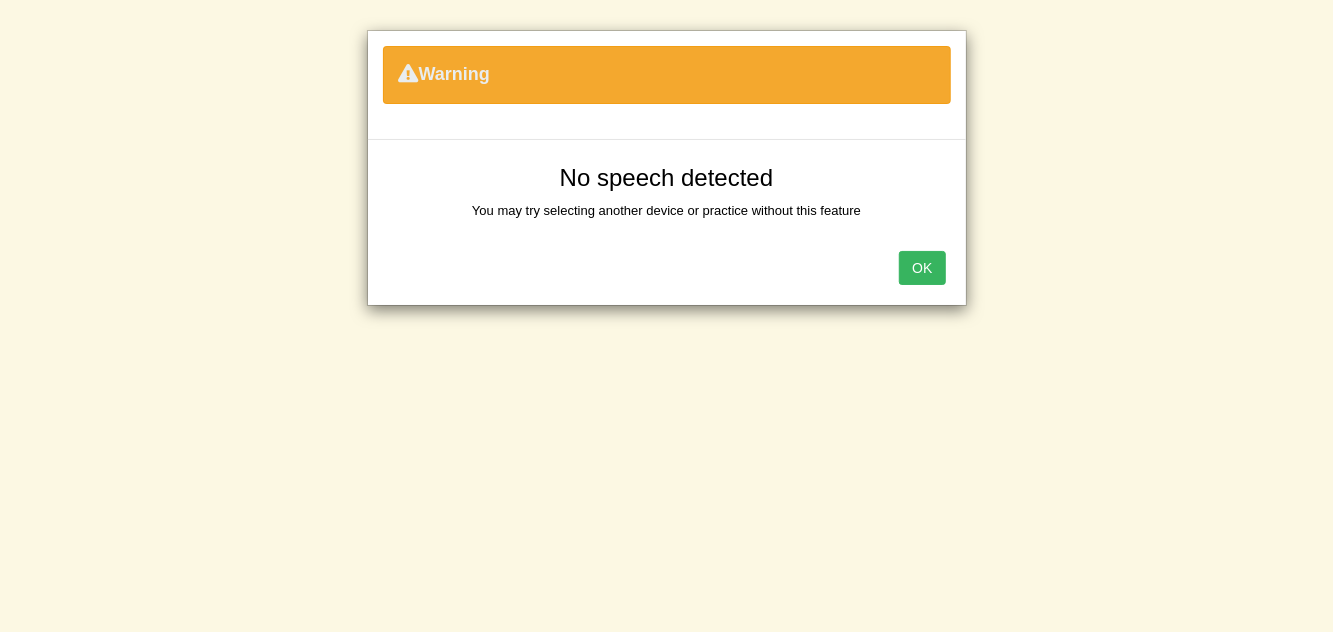 click on "OK" at bounding box center (922, 268) 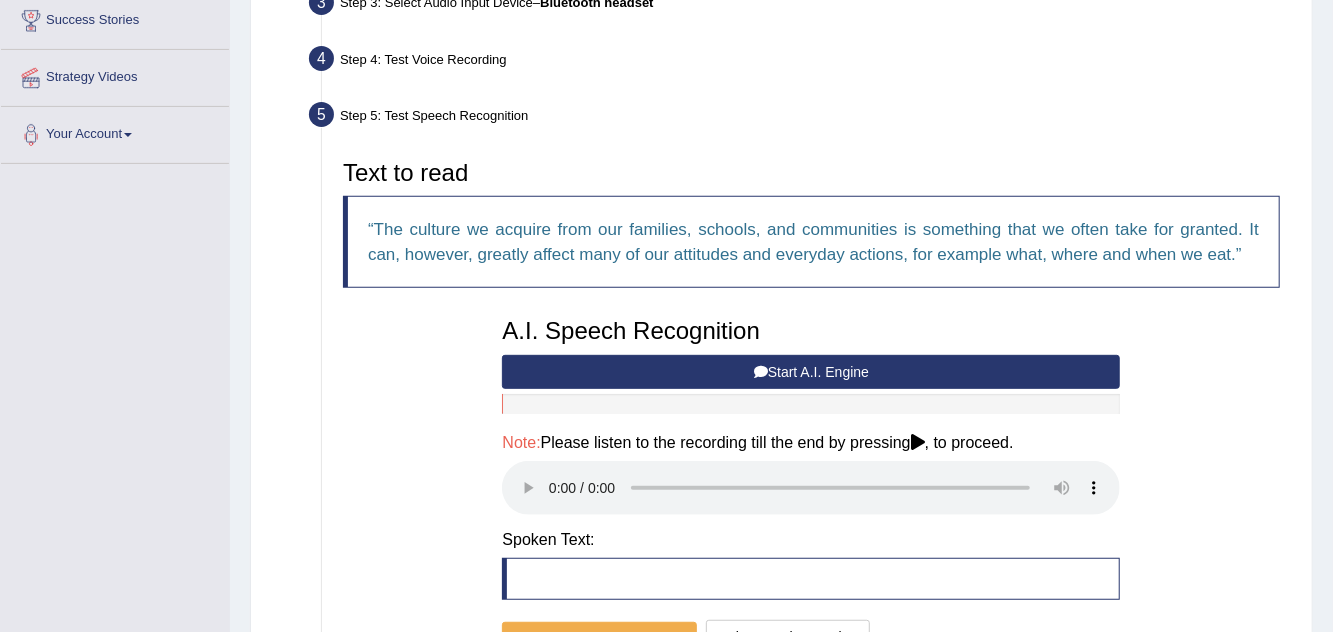click on "Start A.I. Engine" at bounding box center (811, 372) 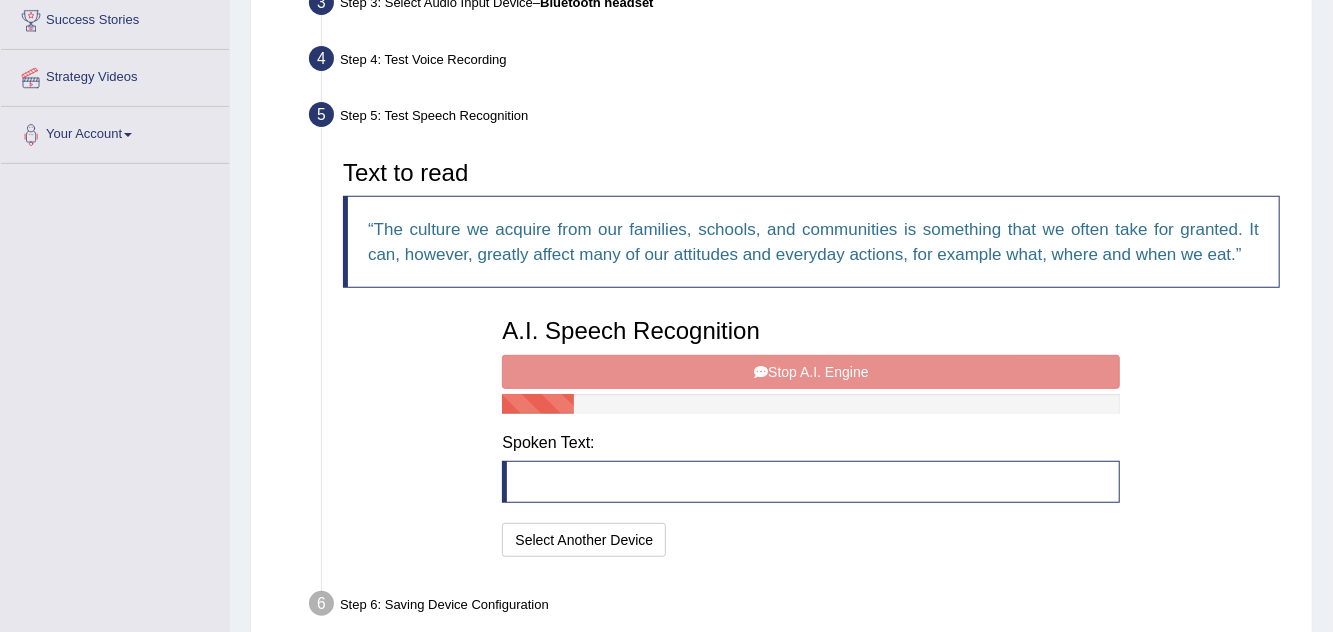 click on "A.I. Speech Recognition    Start A.I. Engine    Stop A.I. Engine     Note:  Please listen to the recording till the end by pressing  , to proceed.     Spoken Text:     I will practice without this feature   Select Another Device   Speech is ok. Go to Last step" at bounding box center (811, 435) 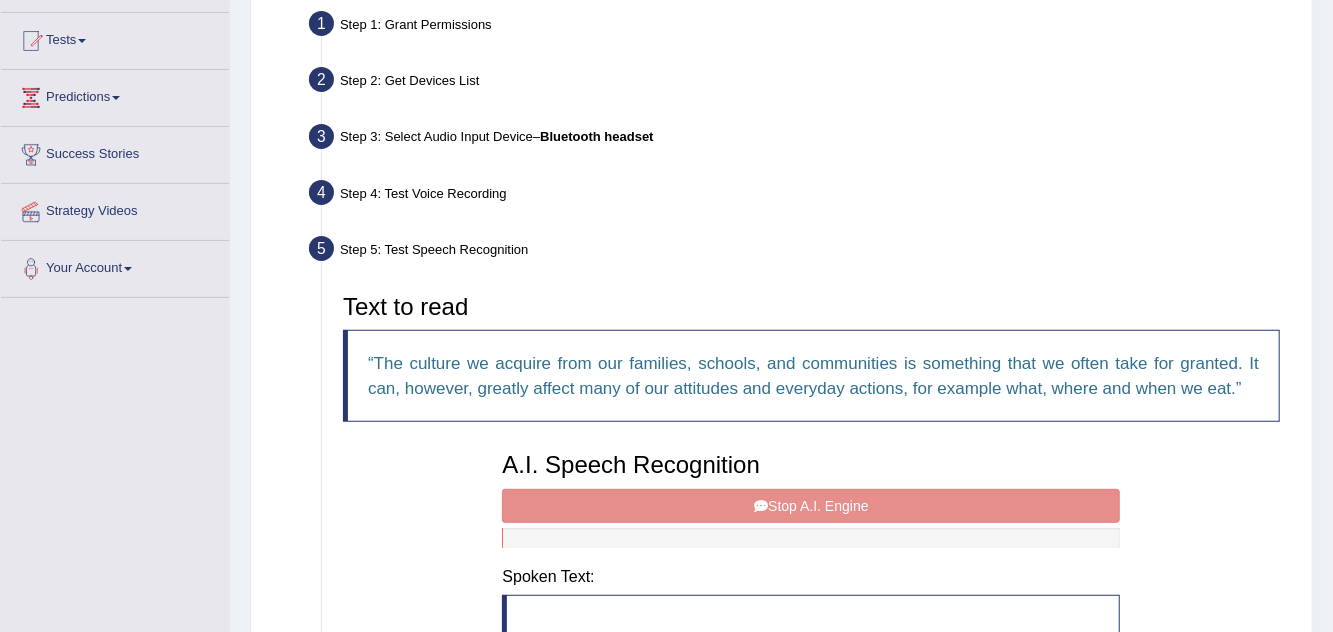 scroll, scrollTop: 0, scrollLeft: 0, axis: both 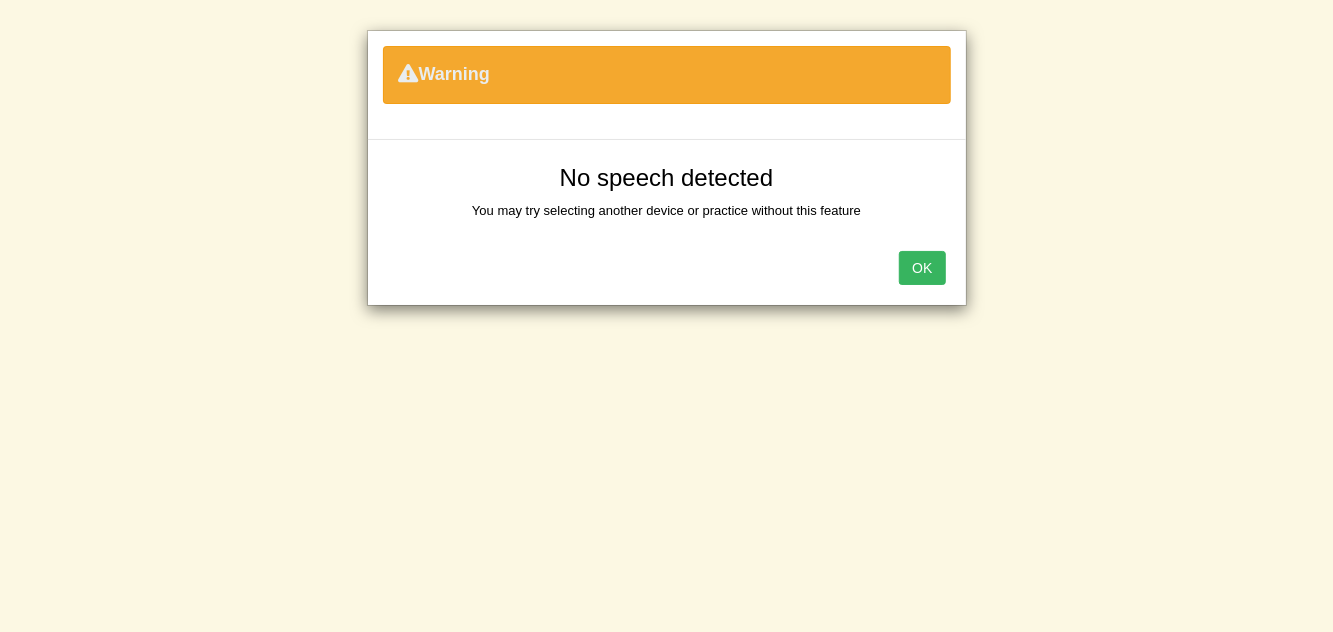 click on "OK" at bounding box center [922, 268] 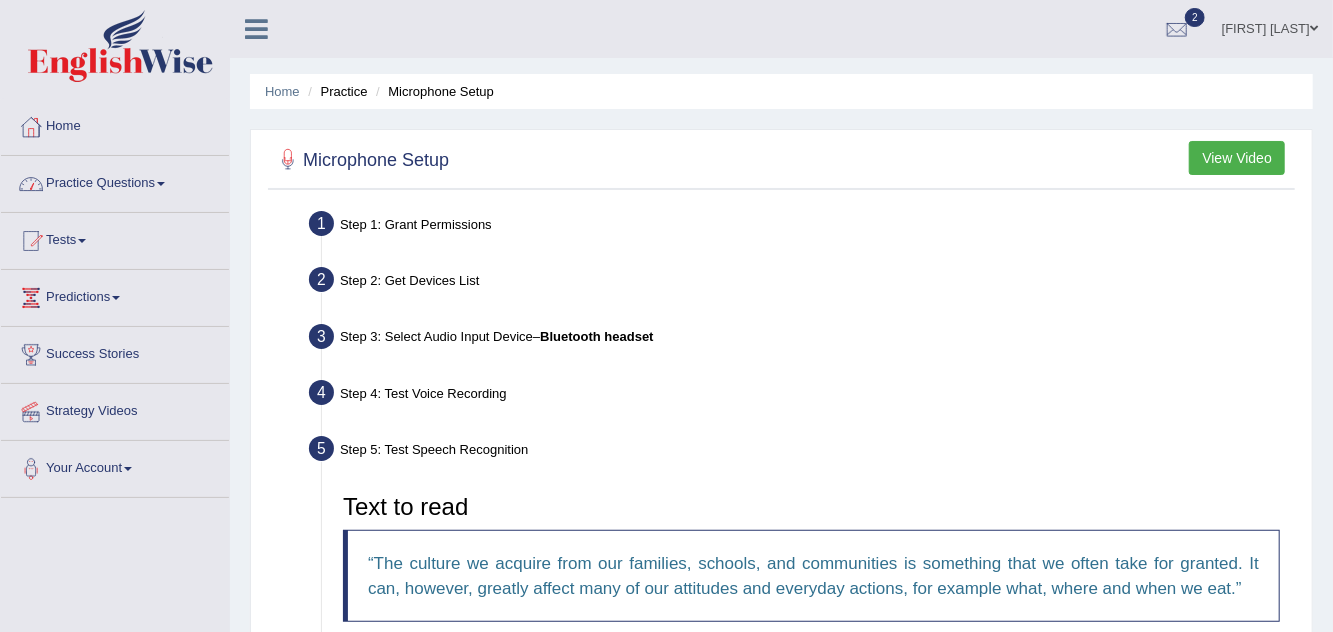 click on "Practice Questions" at bounding box center [115, 181] 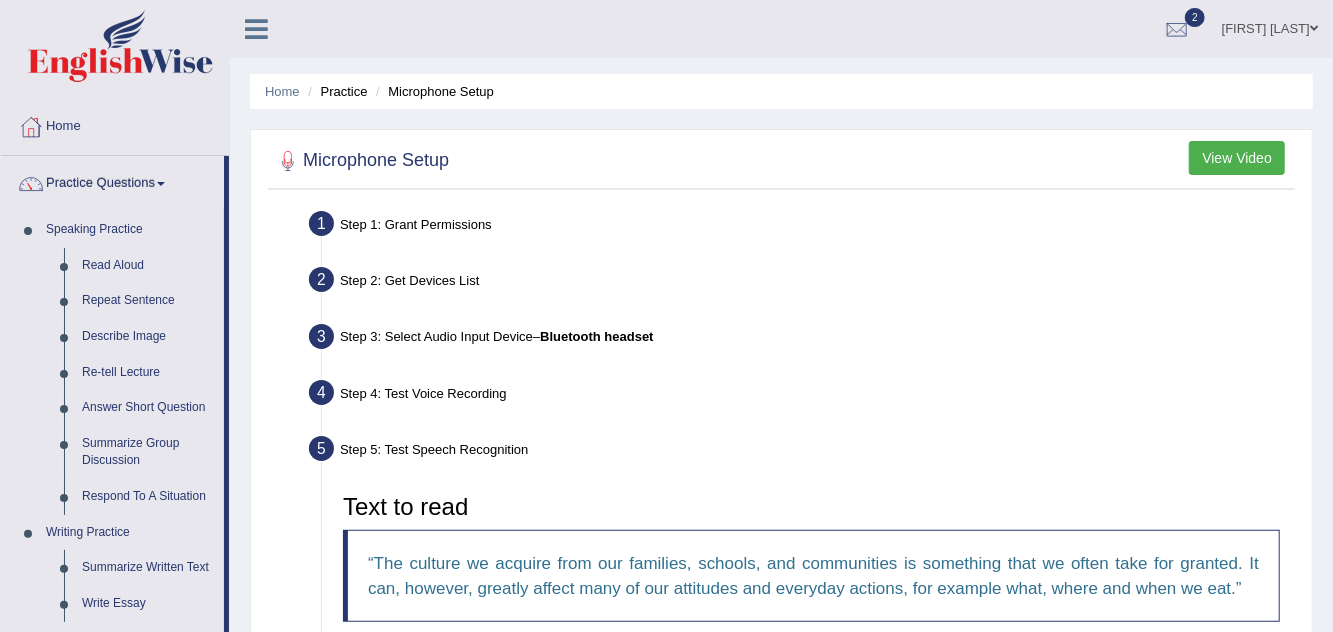 click at bounding box center (666, 316) 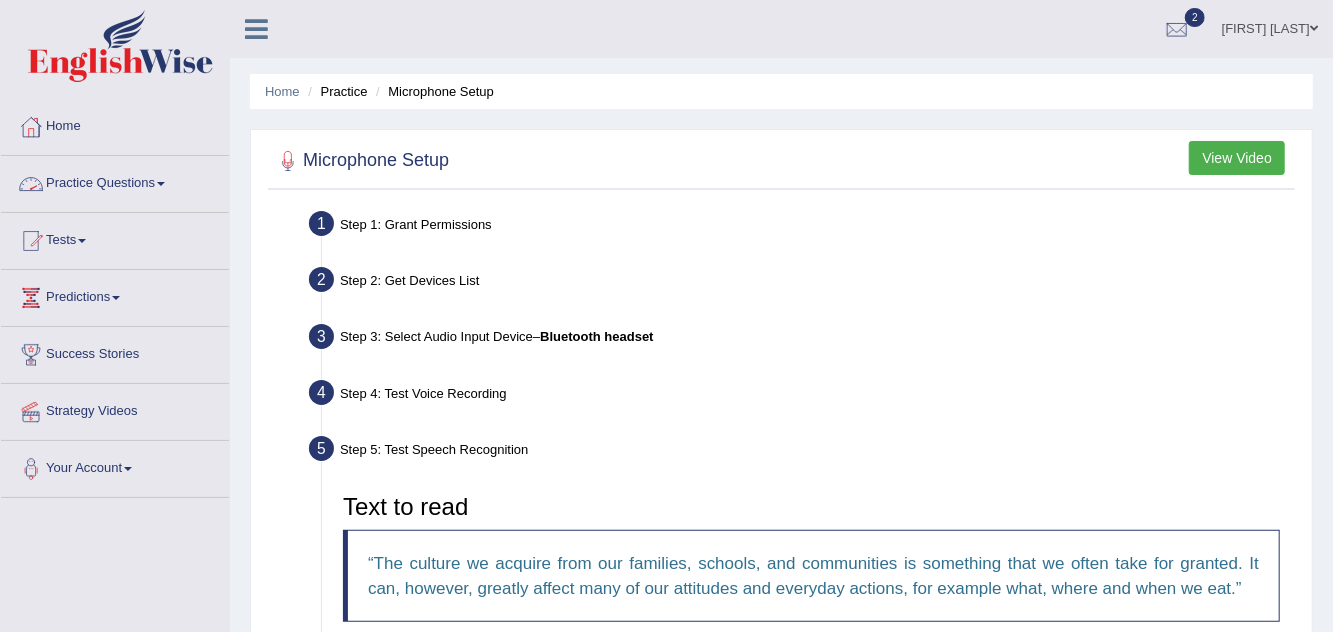 click on "Practice Questions" at bounding box center (115, 181) 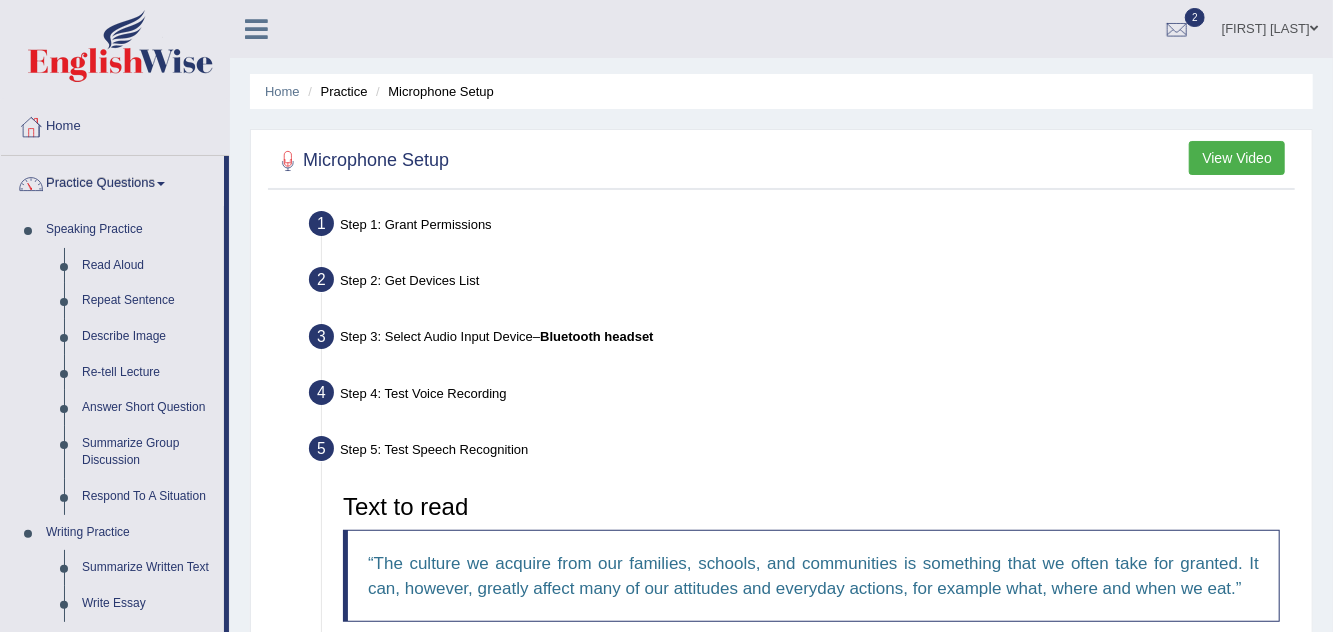 click at bounding box center (666, 316) 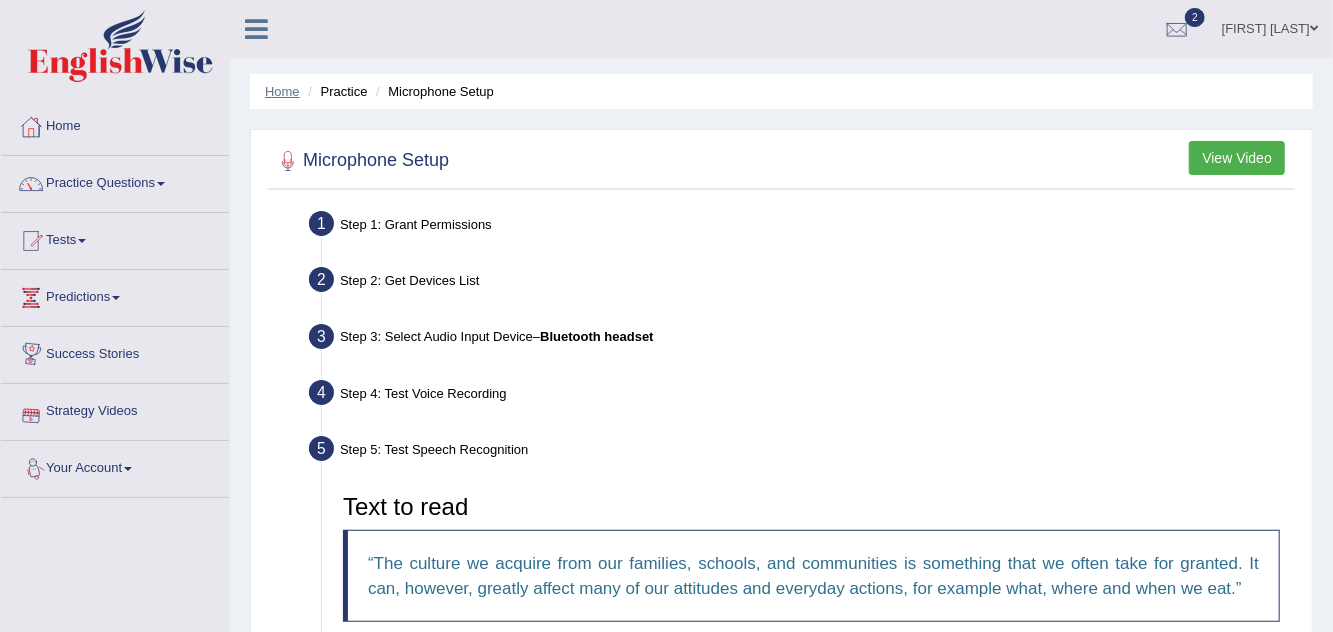 click on "Home" at bounding box center (282, 91) 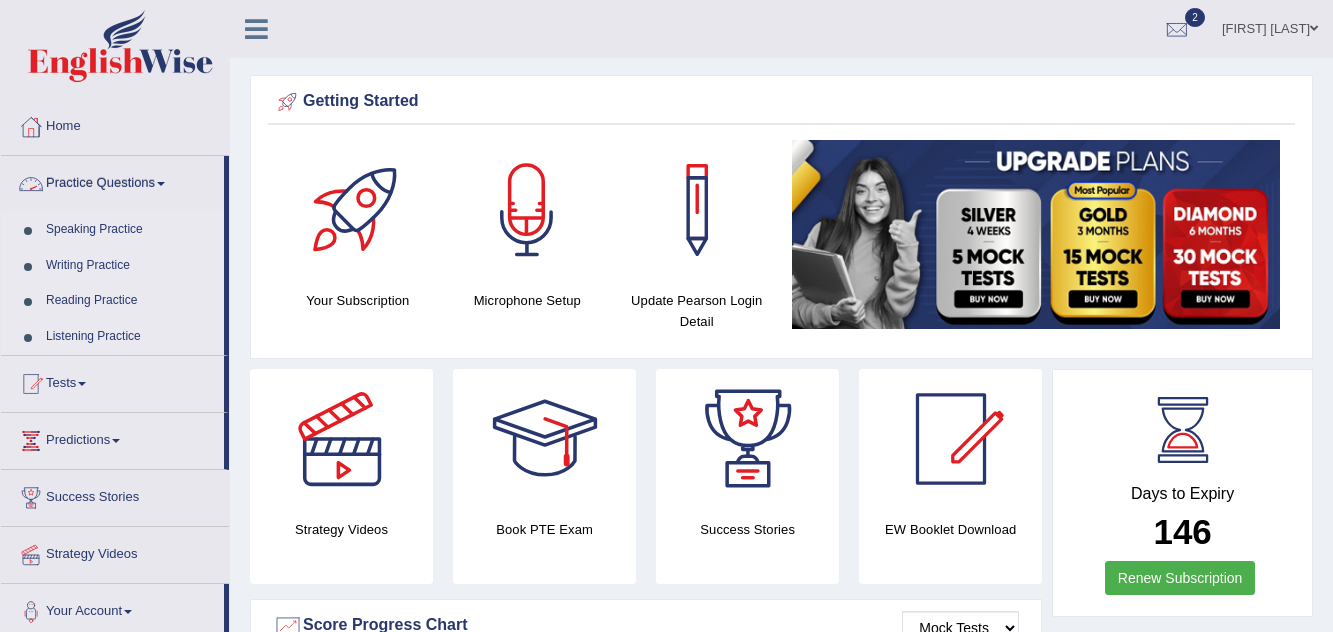 scroll, scrollTop: 0, scrollLeft: 0, axis: both 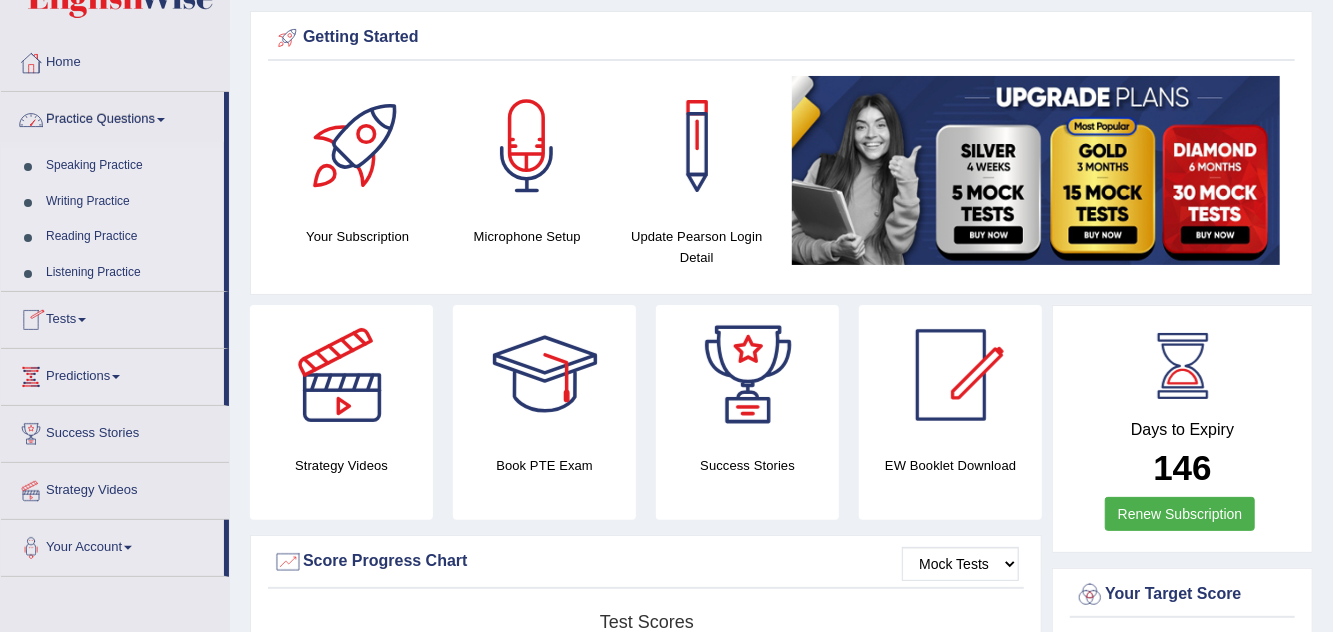 click on "Practice Questions" at bounding box center [112, 117] 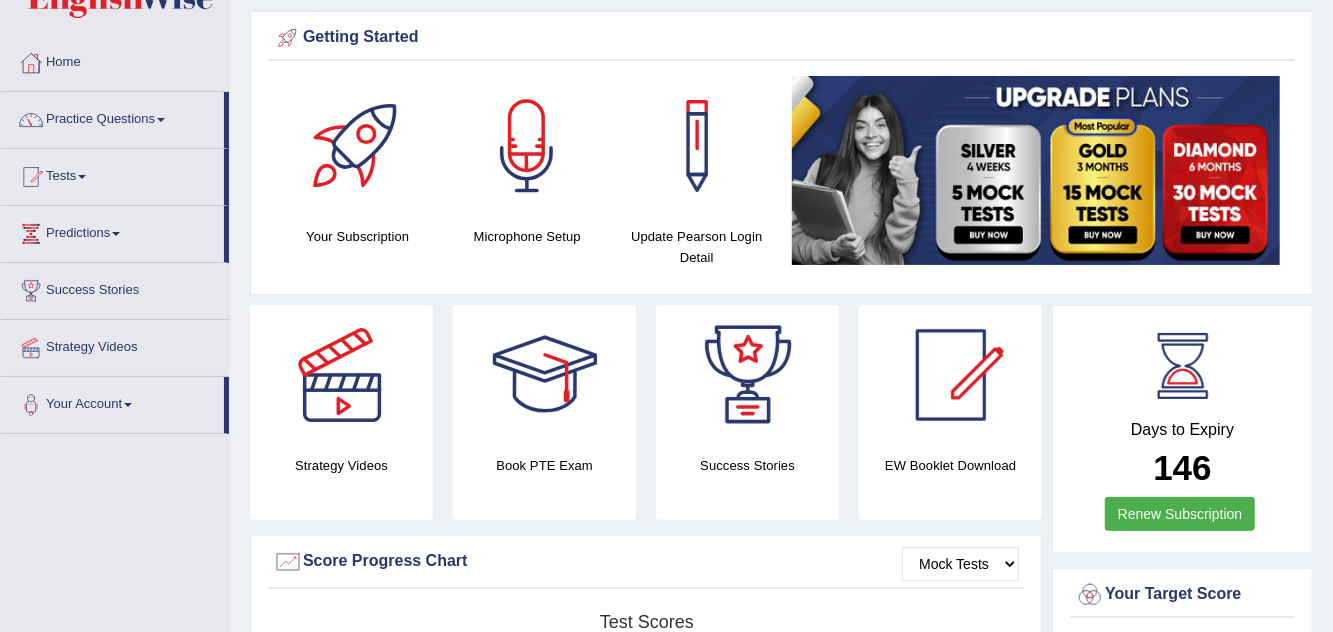 click at bounding box center [666, 316] 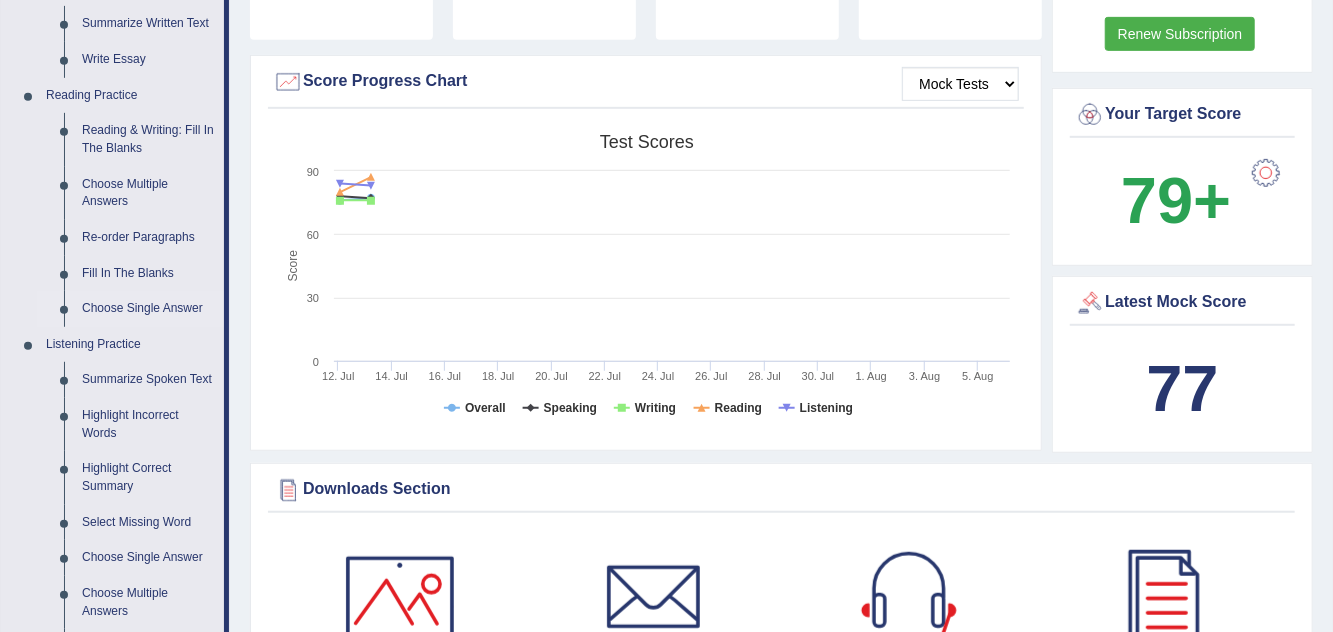 scroll, scrollTop: 536, scrollLeft: 0, axis: vertical 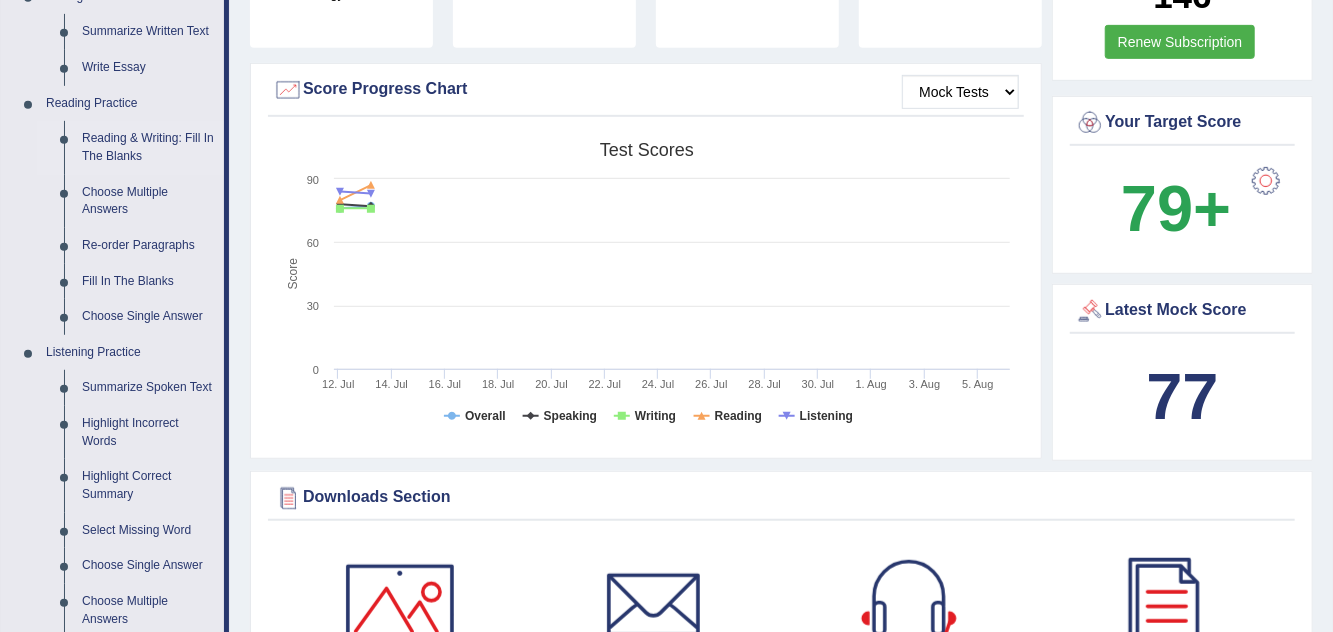 click on "Reading & Writing: Fill In The Blanks" at bounding box center [148, 147] 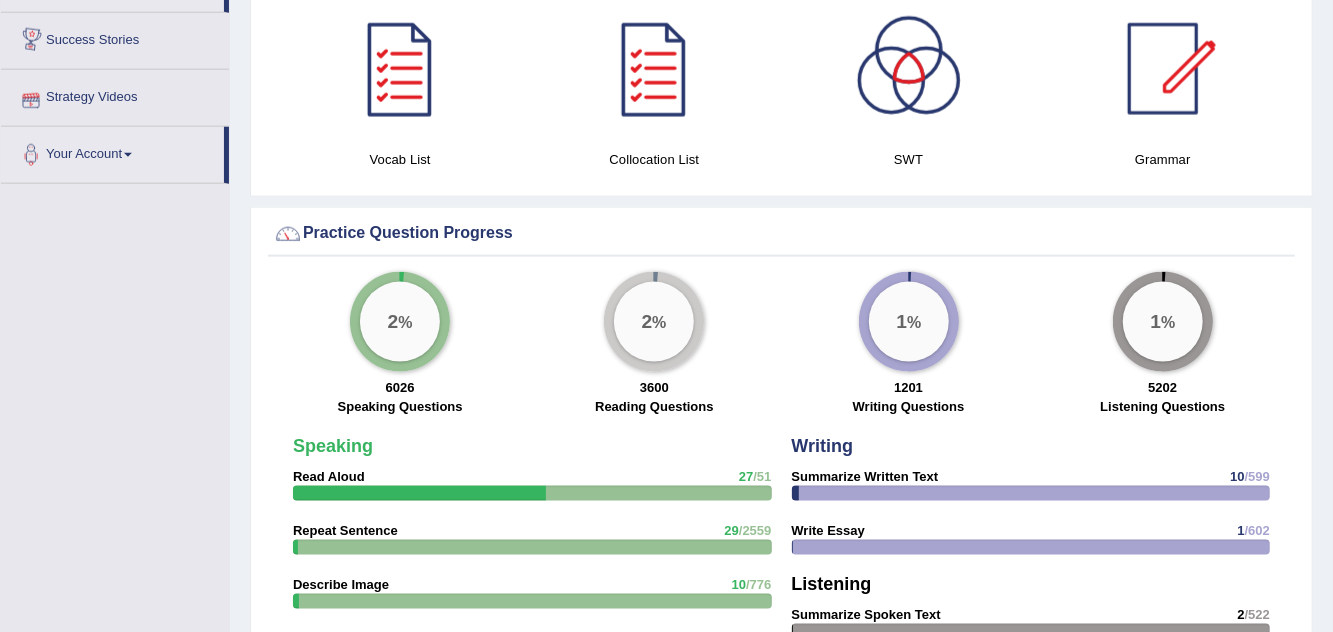 scroll, scrollTop: 1172, scrollLeft: 0, axis: vertical 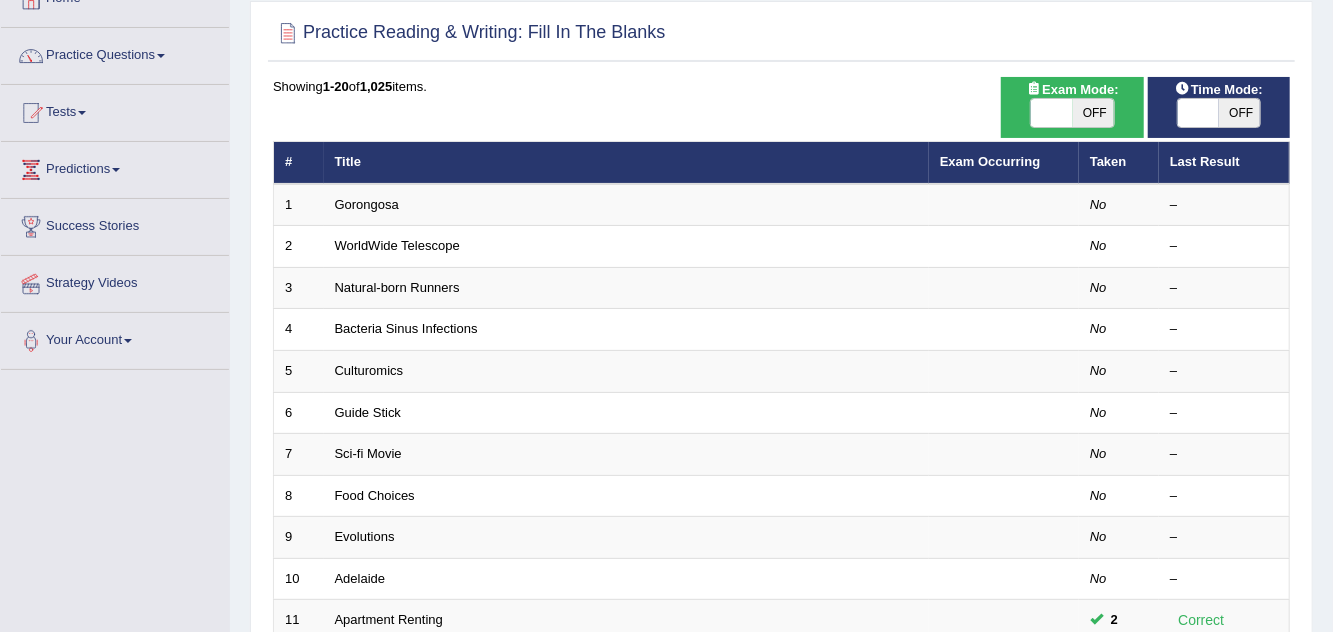 click on "OFF" at bounding box center [1240, 113] 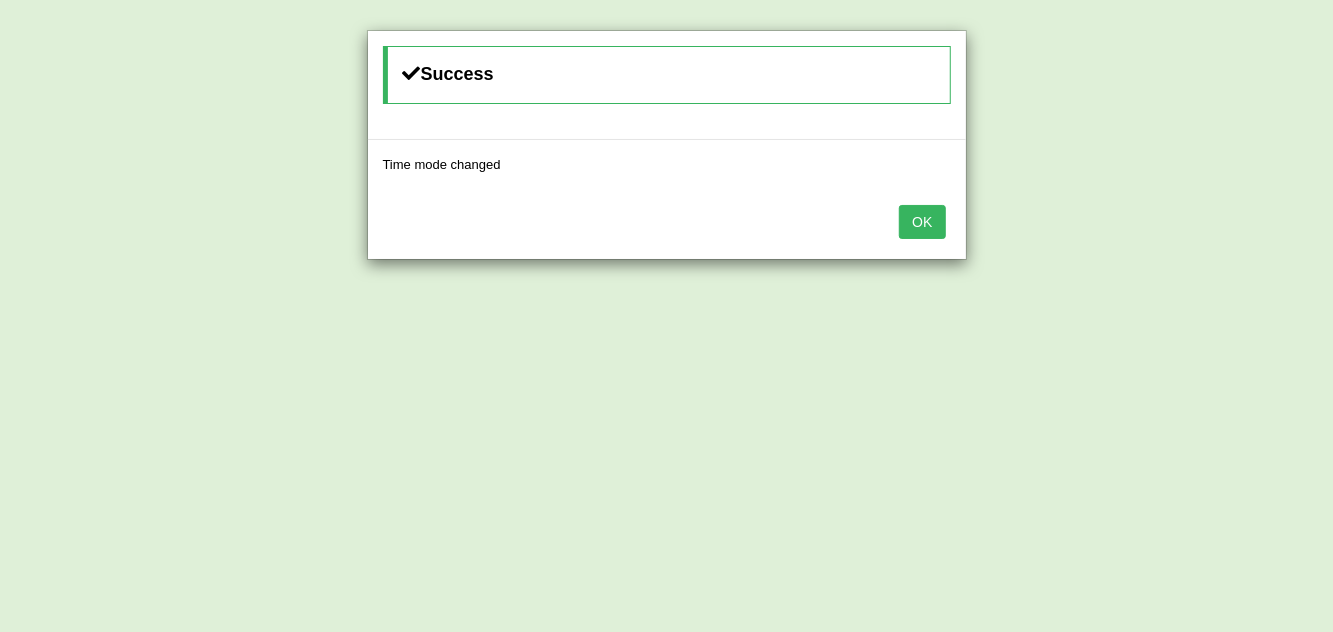 click on "OK" at bounding box center (922, 222) 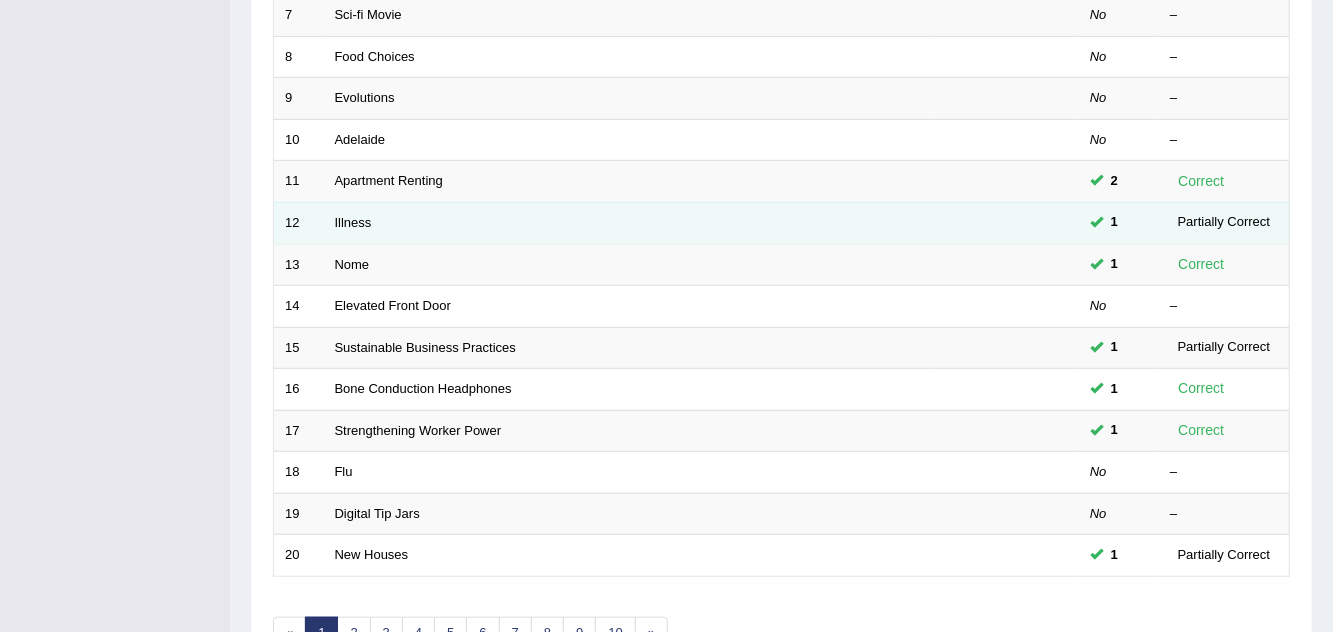 scroll, scrollTop: 684, scrollLeft: 0, axis: vertical 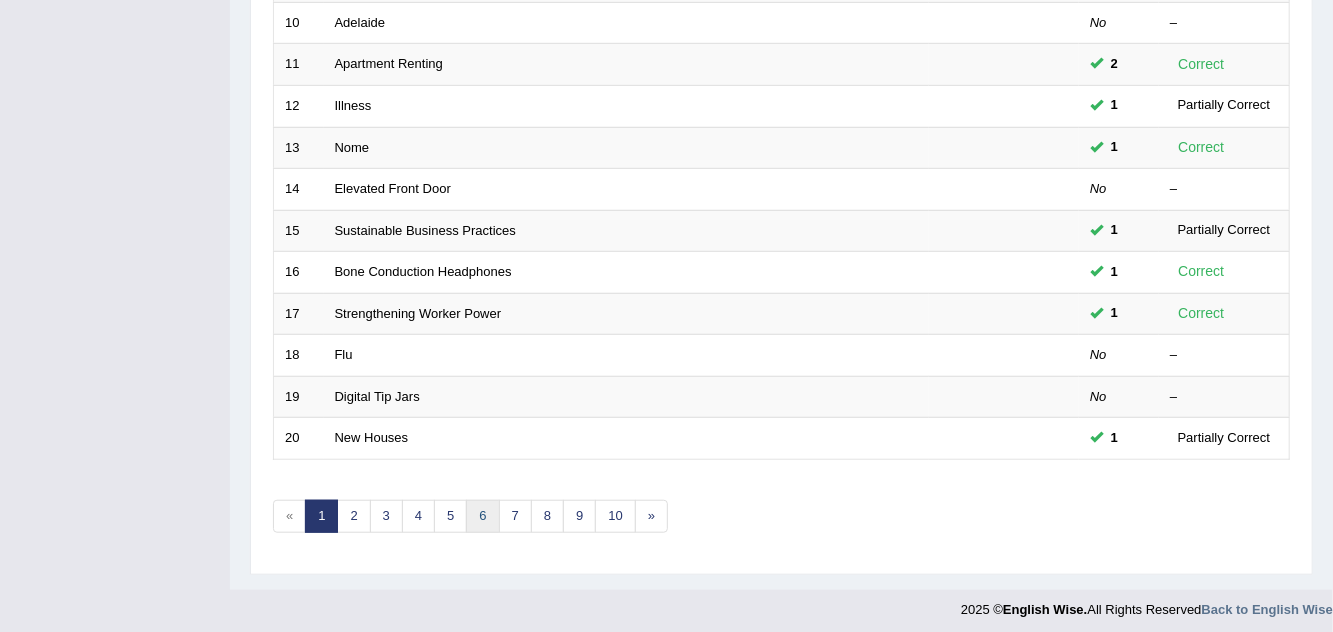 click on "6" at bounding box center [482, 516] 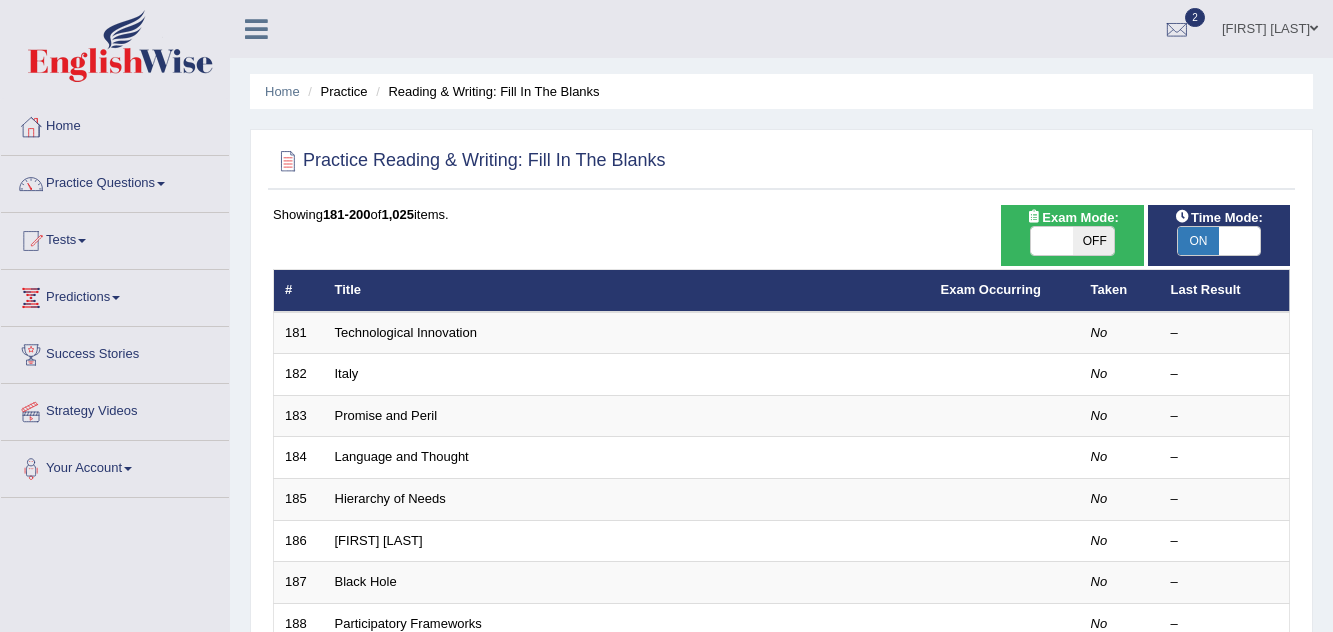 scroll, scrollTop: 684, scrollLeft: 0, axis: vertical 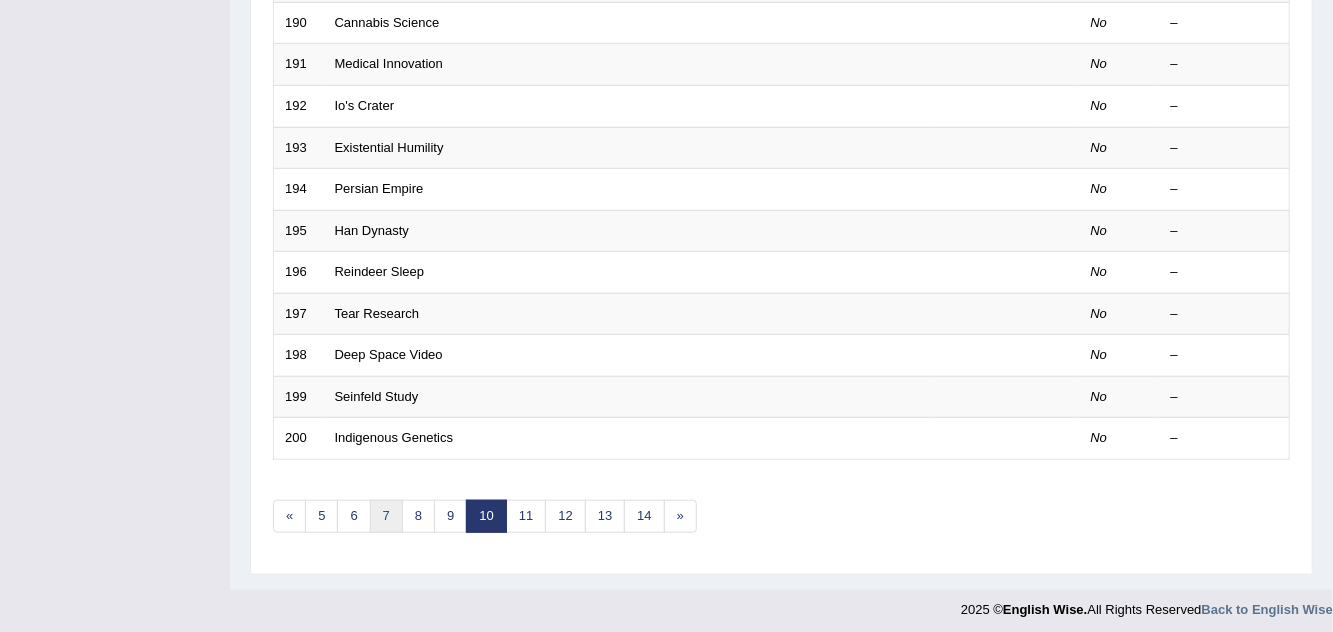 click on "7" at bounding box center [386, 516] 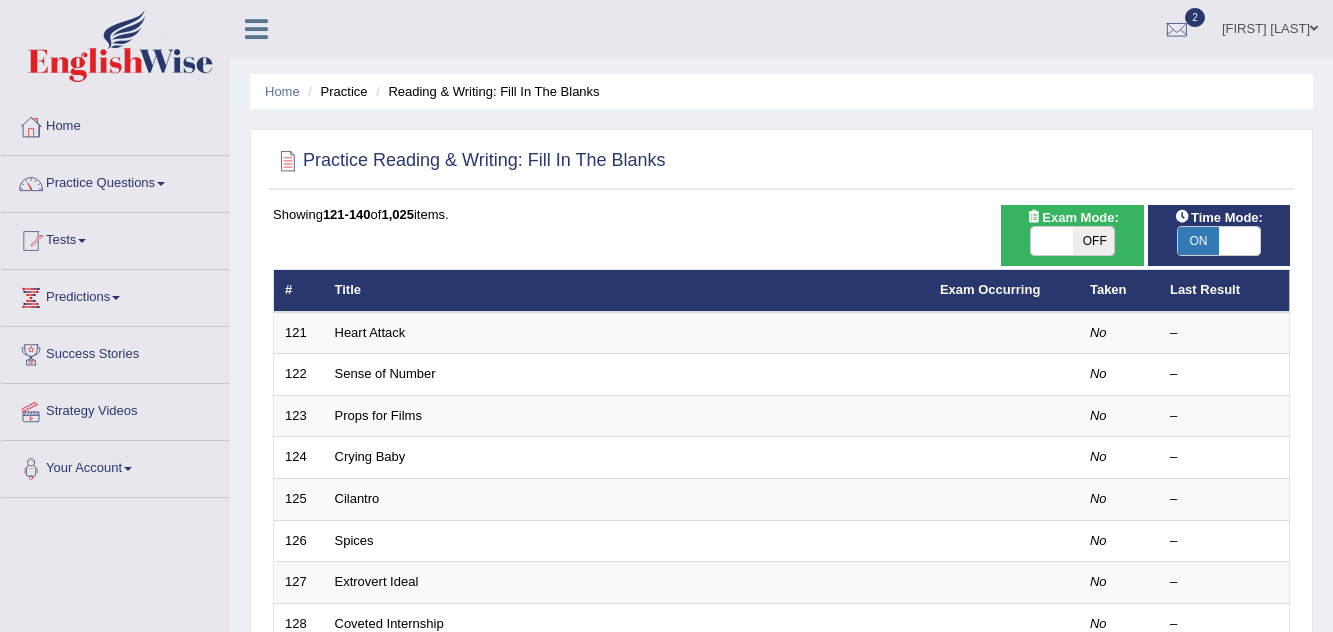 click on "6" at bounding box center (450, 1200) 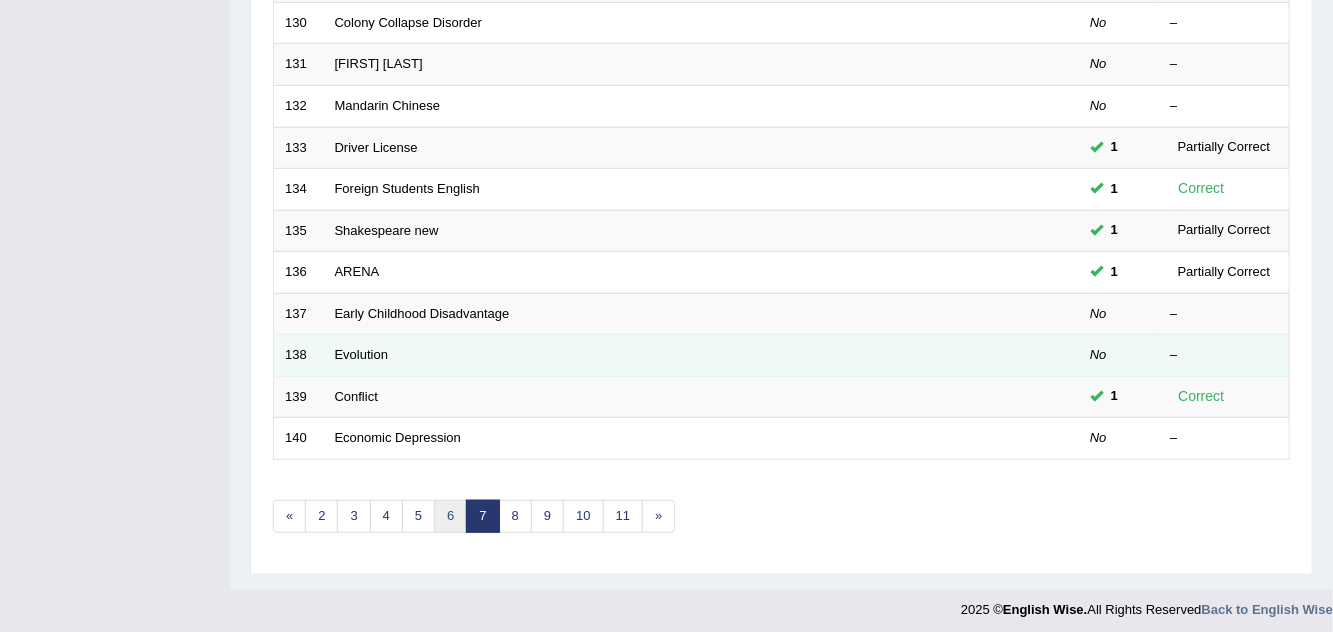 scroll, scrollTop: 684, scrollLeft: 0, axis: vertical 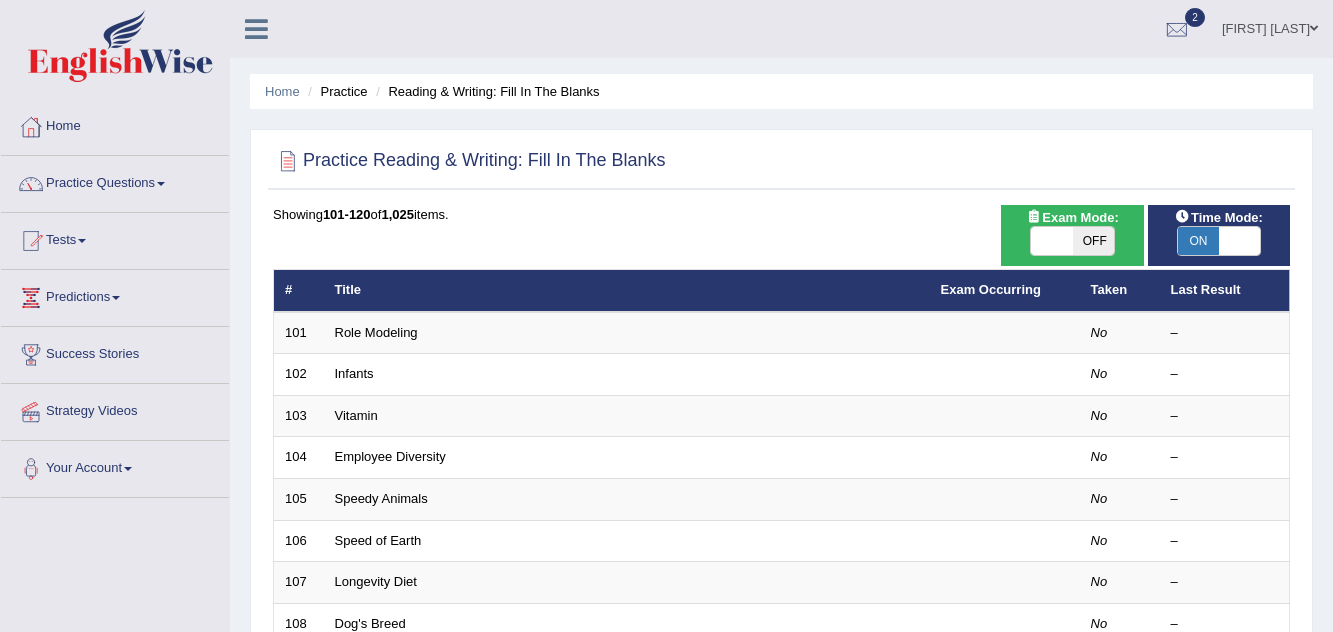 click on "5" at bounding box center (450, 1200) 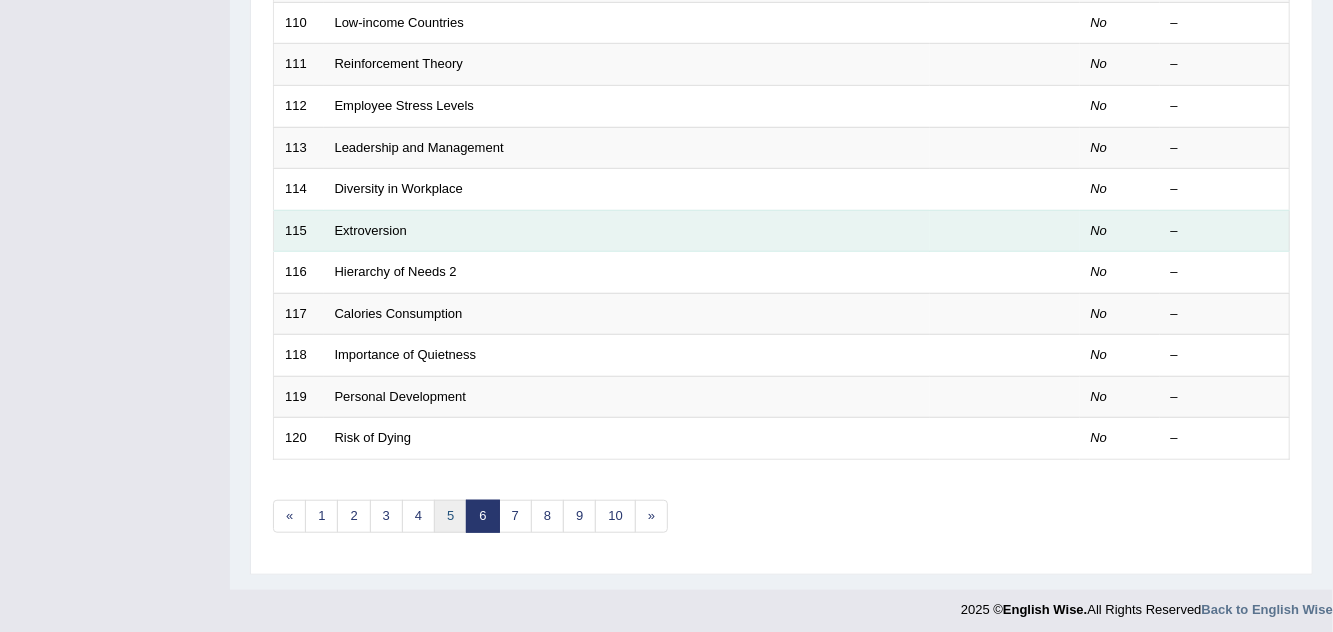 scroll, scrollTop: 684, scrollLeft: 0, axis: vertical 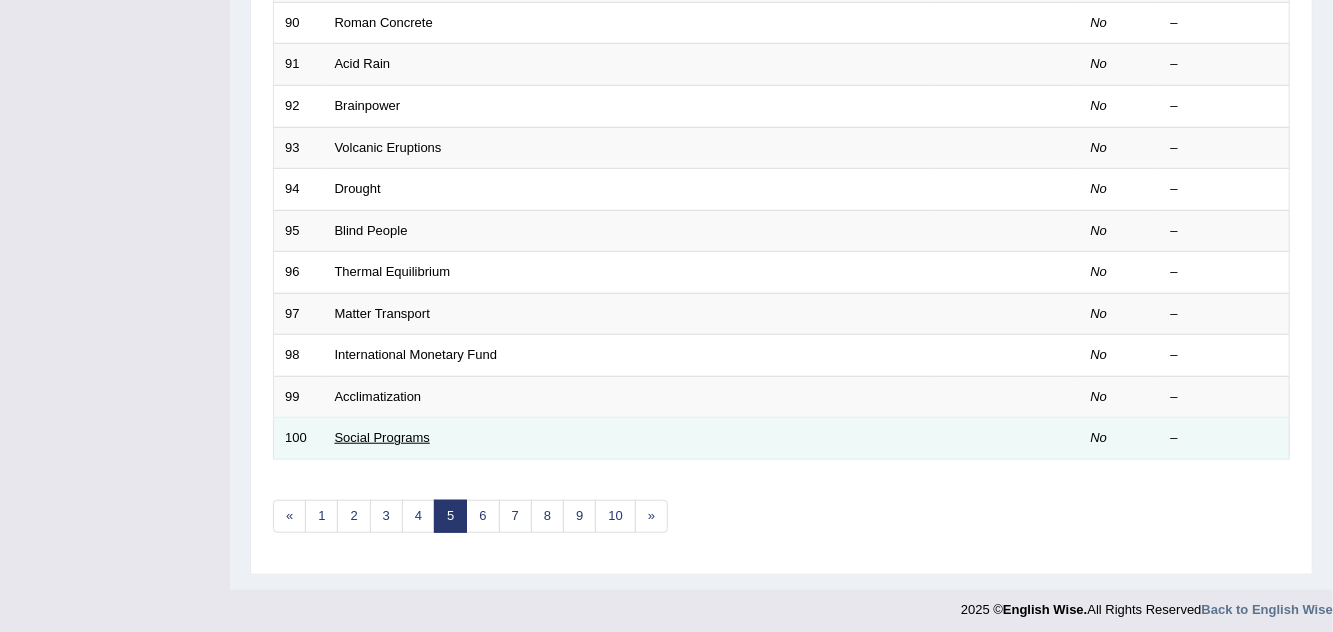 click on "Social Programs" at bounding box center [382, 437] 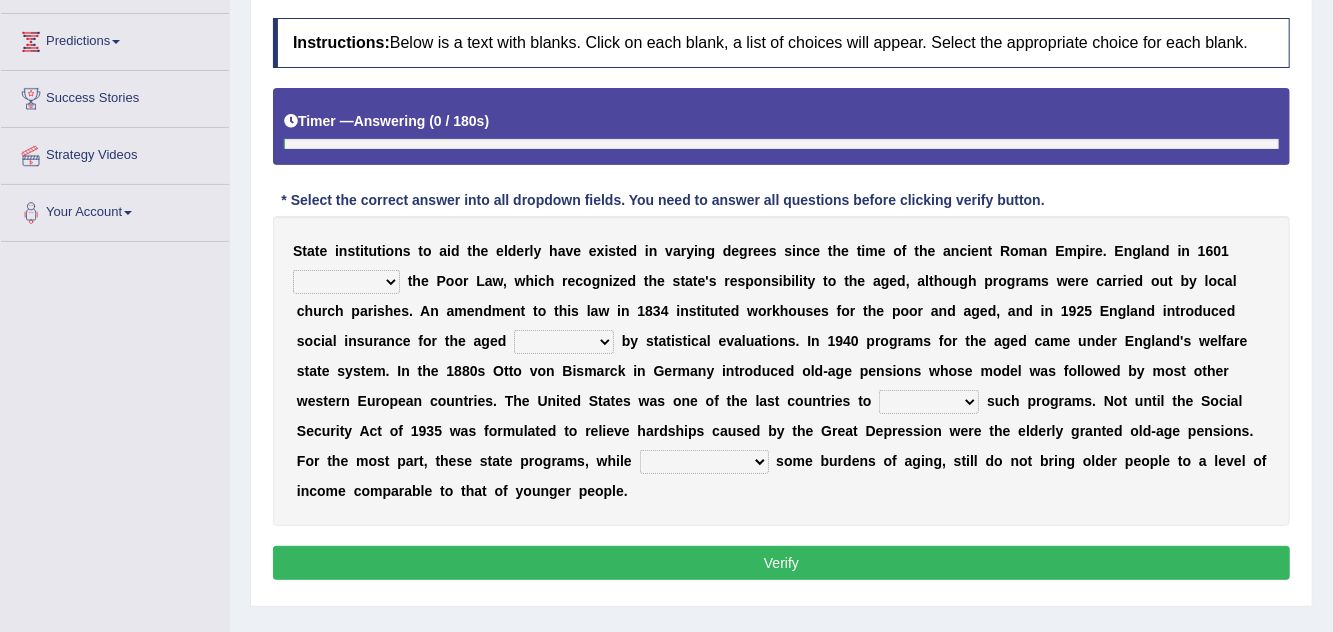 scroll, scrollTop: 256, scrollLeft: 0, axis: vertical 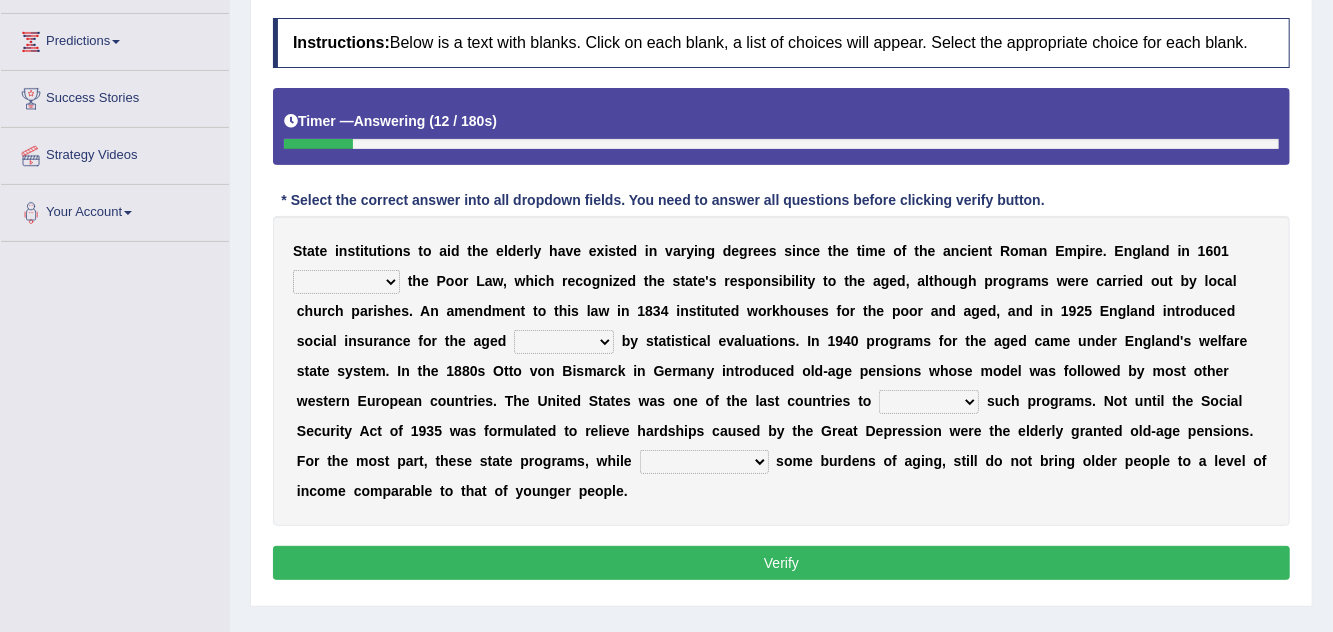 click on "resent rejected enlightened enacted" at bounding box center [346, 282] 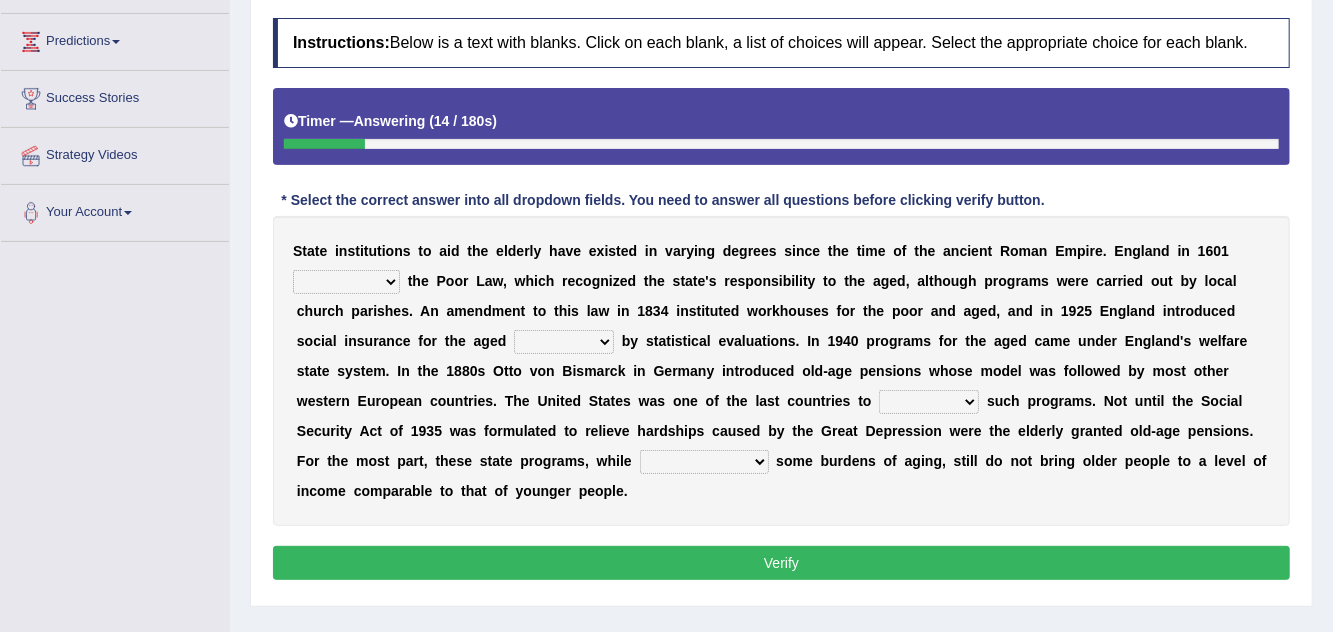 select on "enacted" 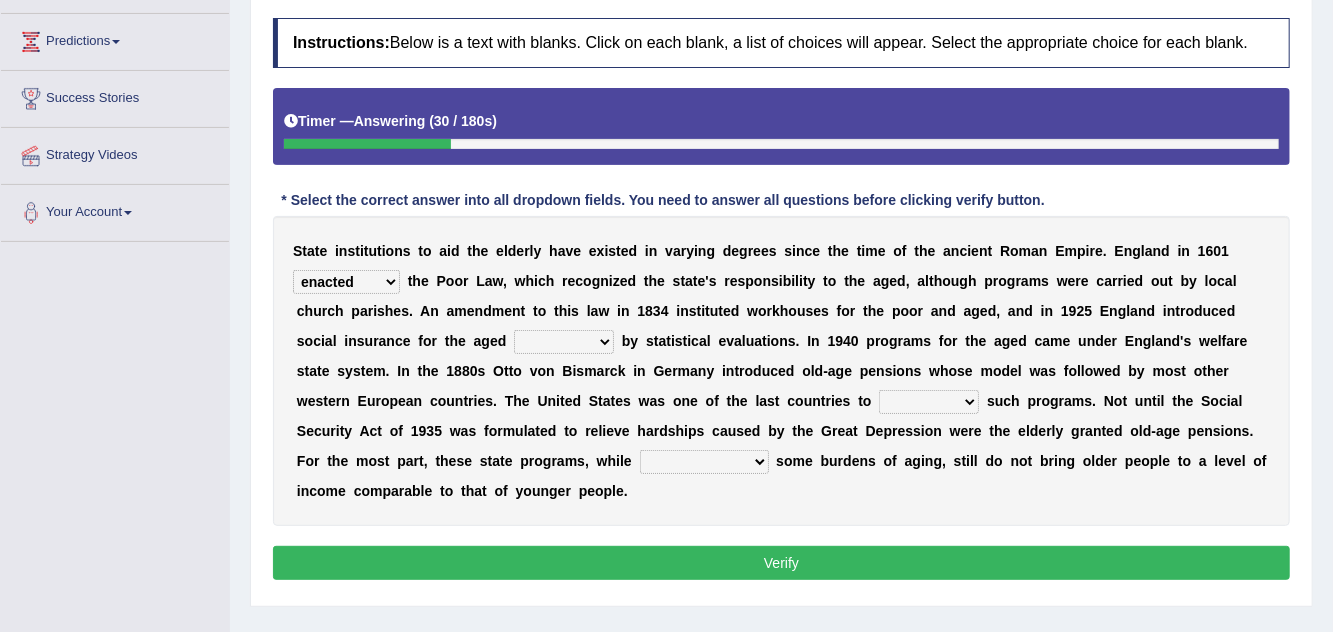 click on "regulated speculate proliferate articulate" at bounding box center [564, 342] 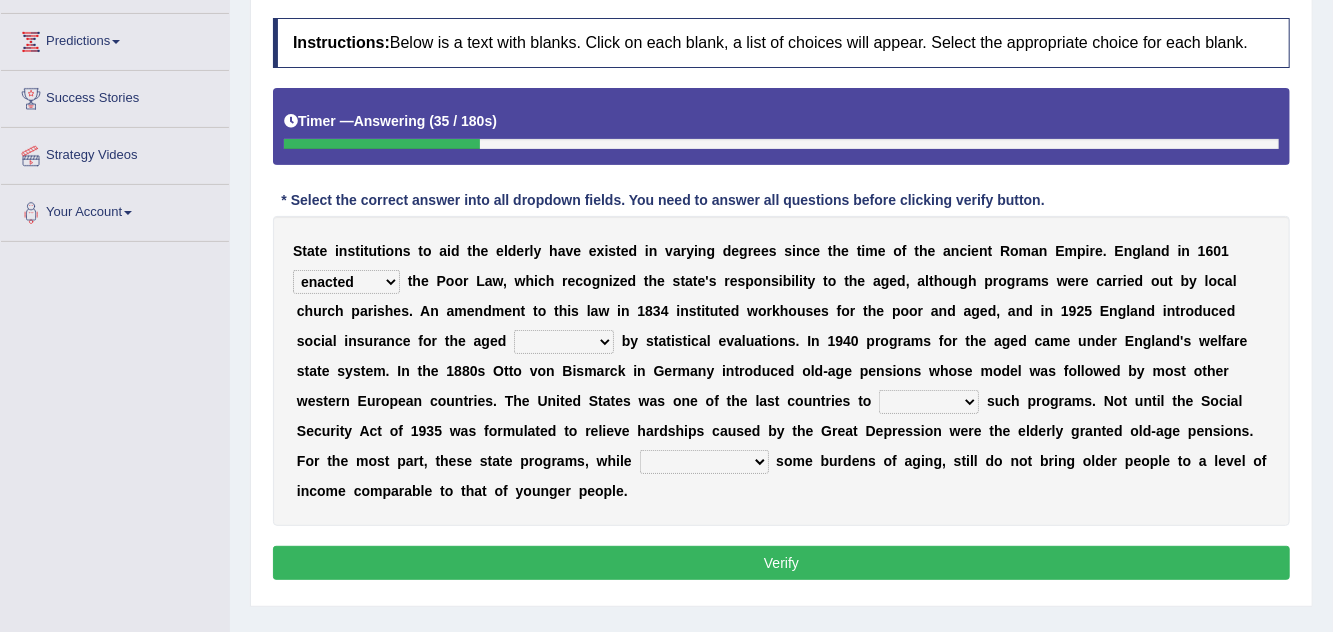 select on "regulated" 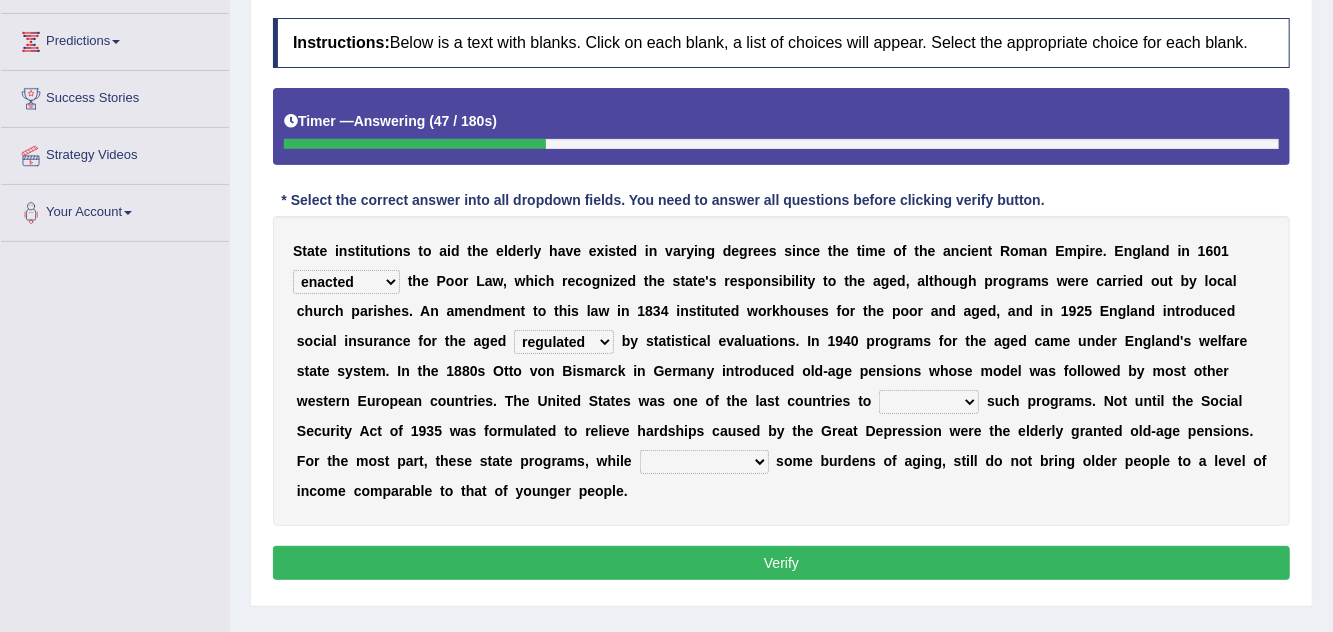 click on "restitute institute destitute substitute" at bounding box center [929, 402] 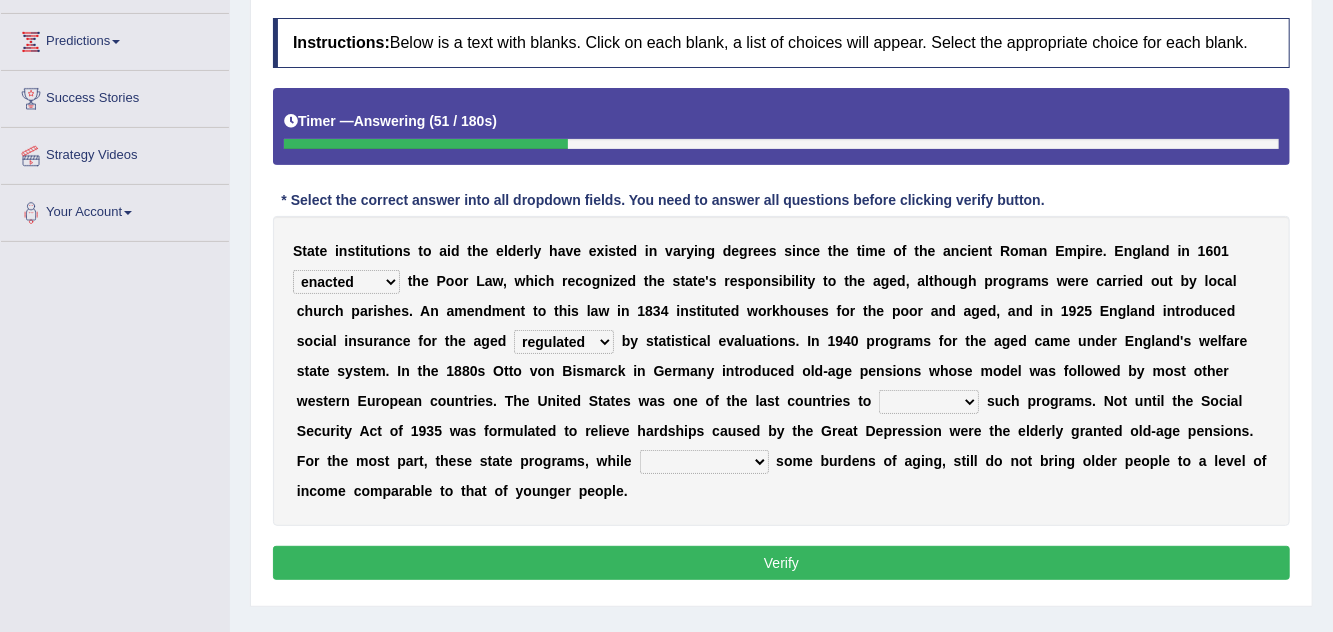 select on "institute" 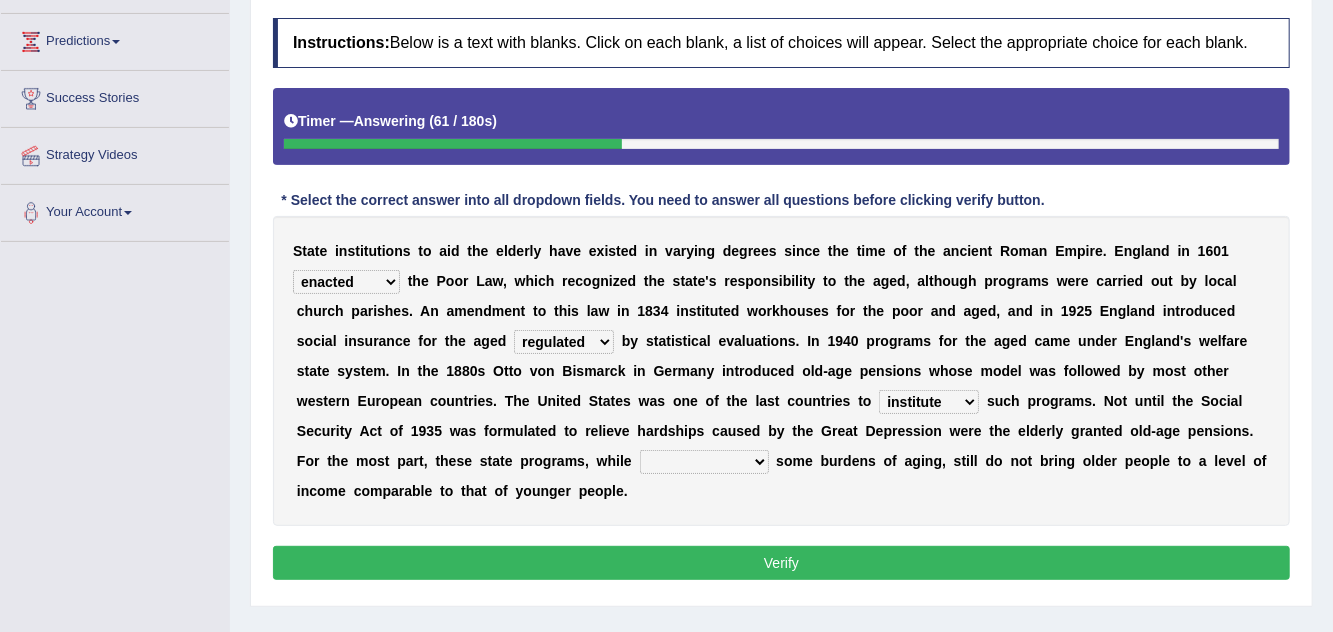 click on "contaminating quintuplicating alleviating consolidating" at bounding box center (704, 462) 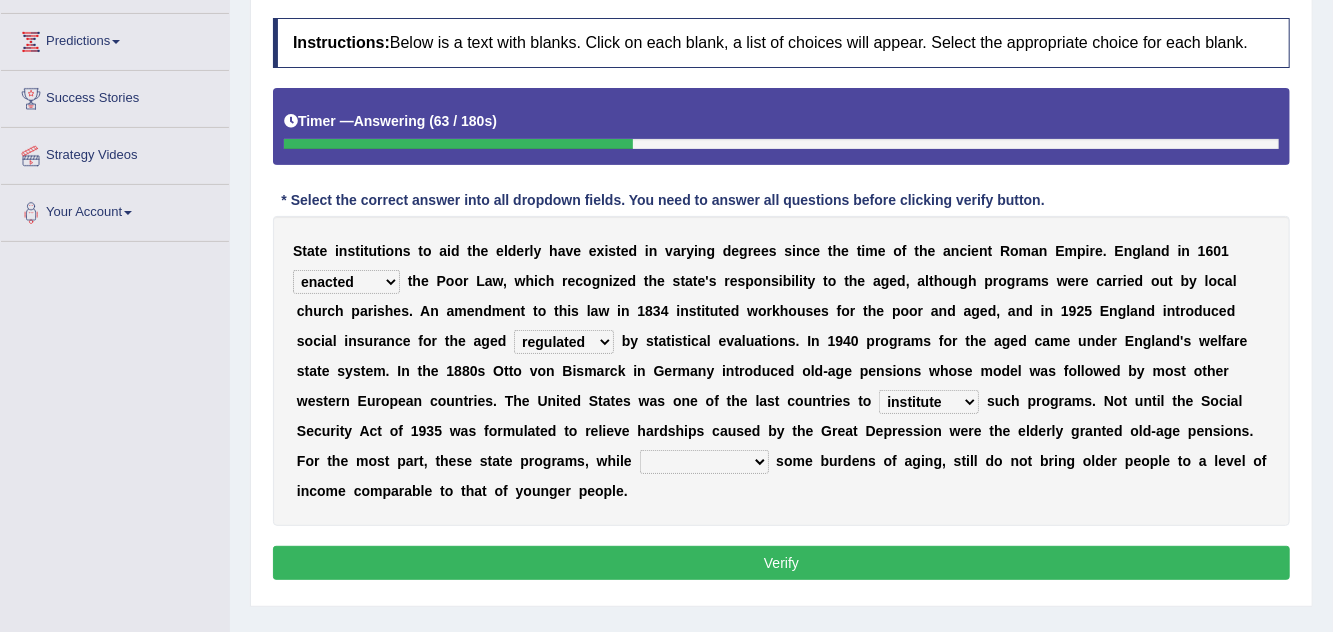 select on "alleviating" 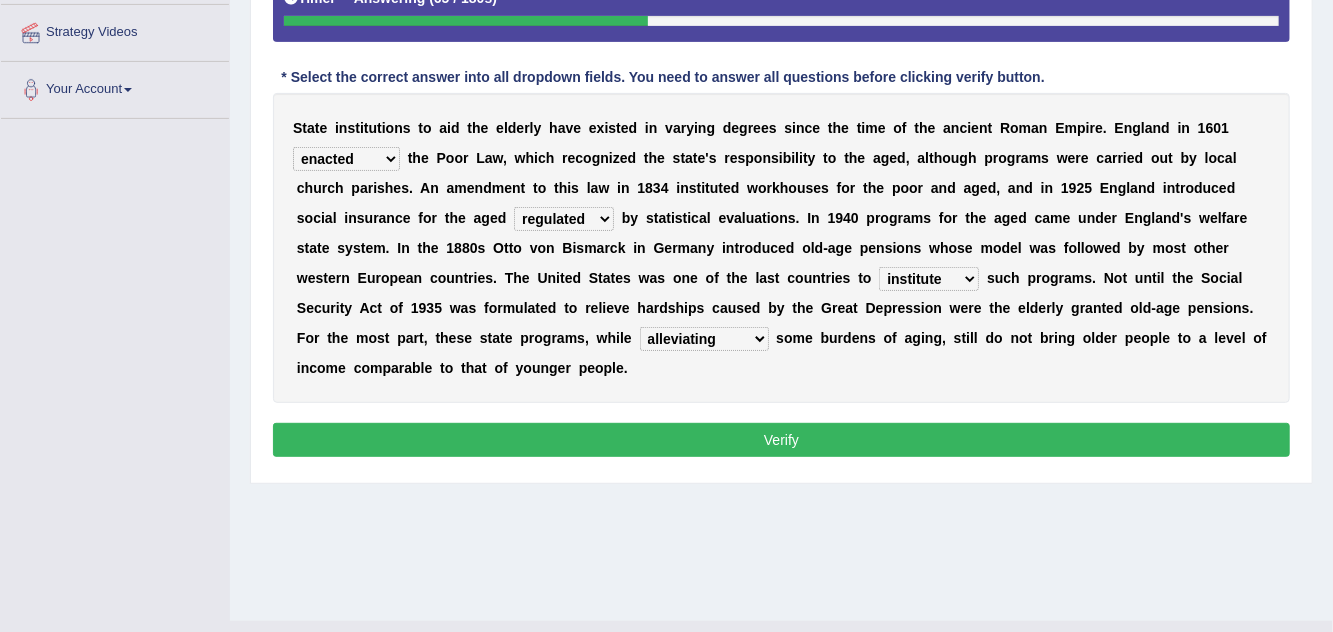 scroll, scrollTop: 418, scrollLeft: 0, axis: vertical 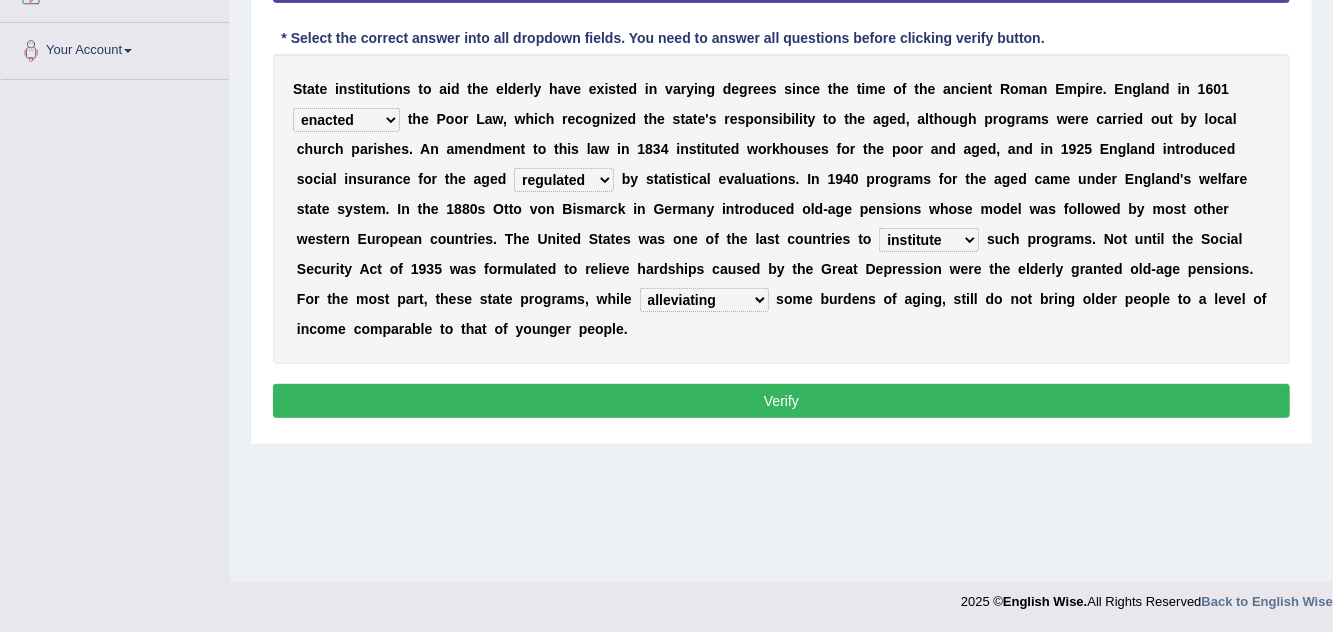 click on "Verify" at bounding box center [781, 401] 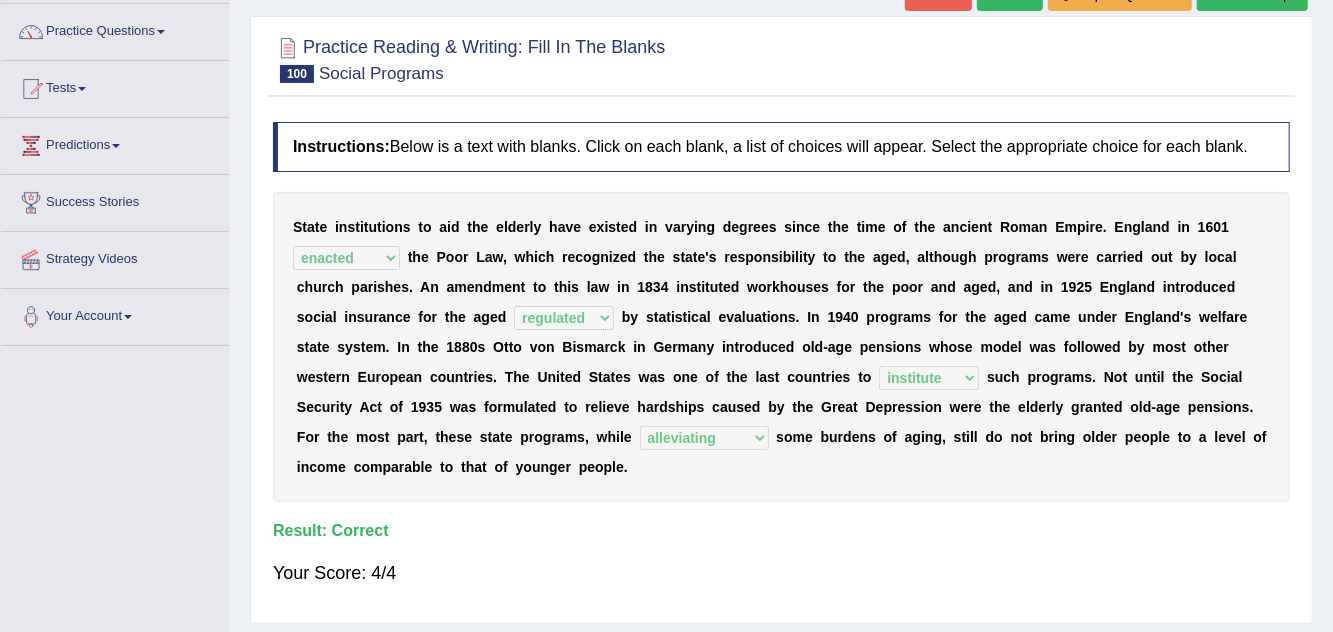 scroll, scrollTop: 0, scrollLeft: 0, axis: both 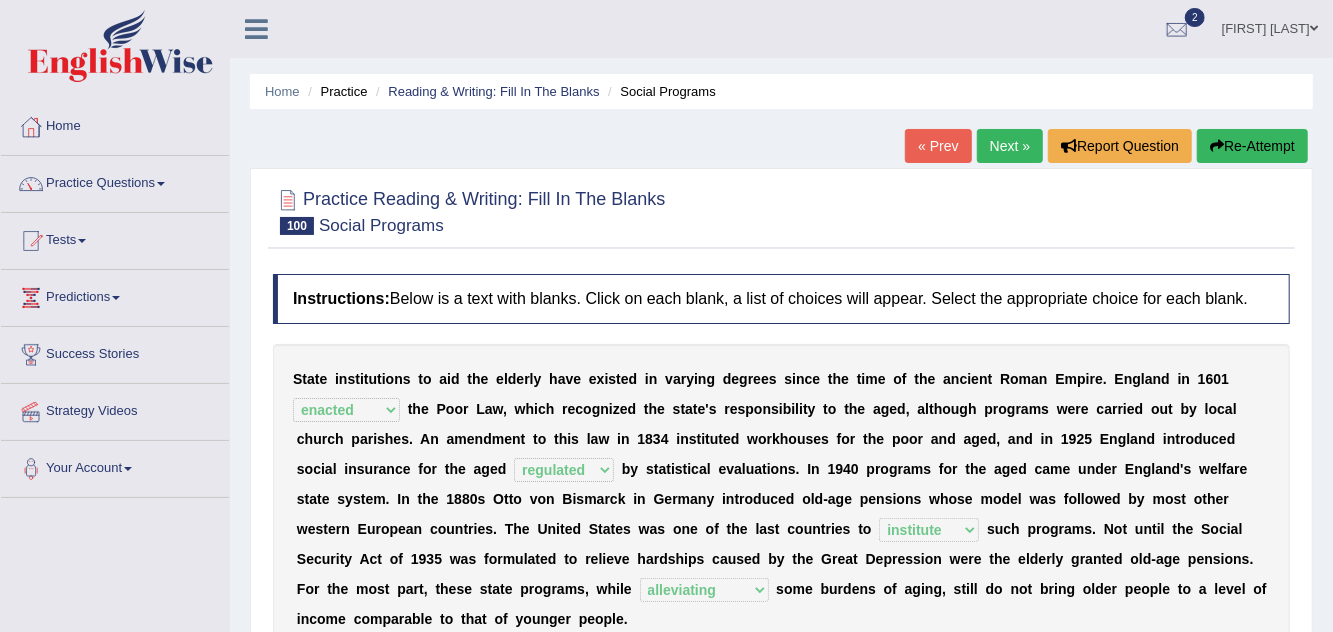 click on "Next »" at bounding box center [1010, 146] 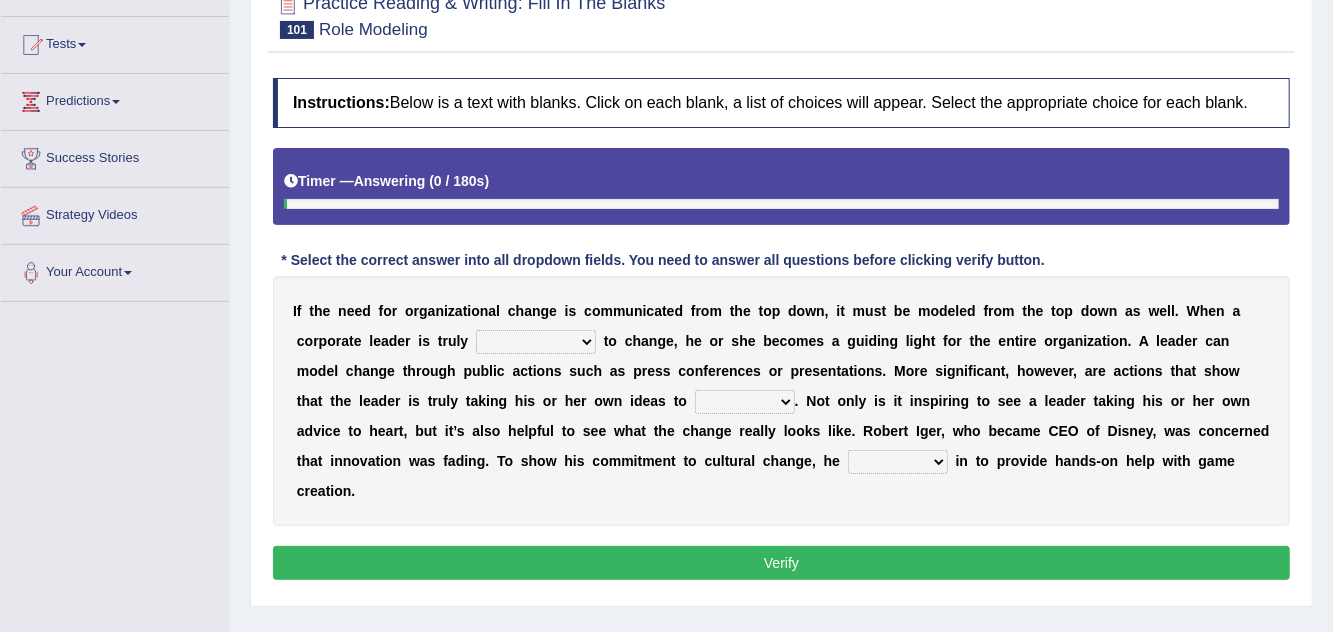 scroll, scrollTop: 196, scrollLeft: 0, axis: vertical 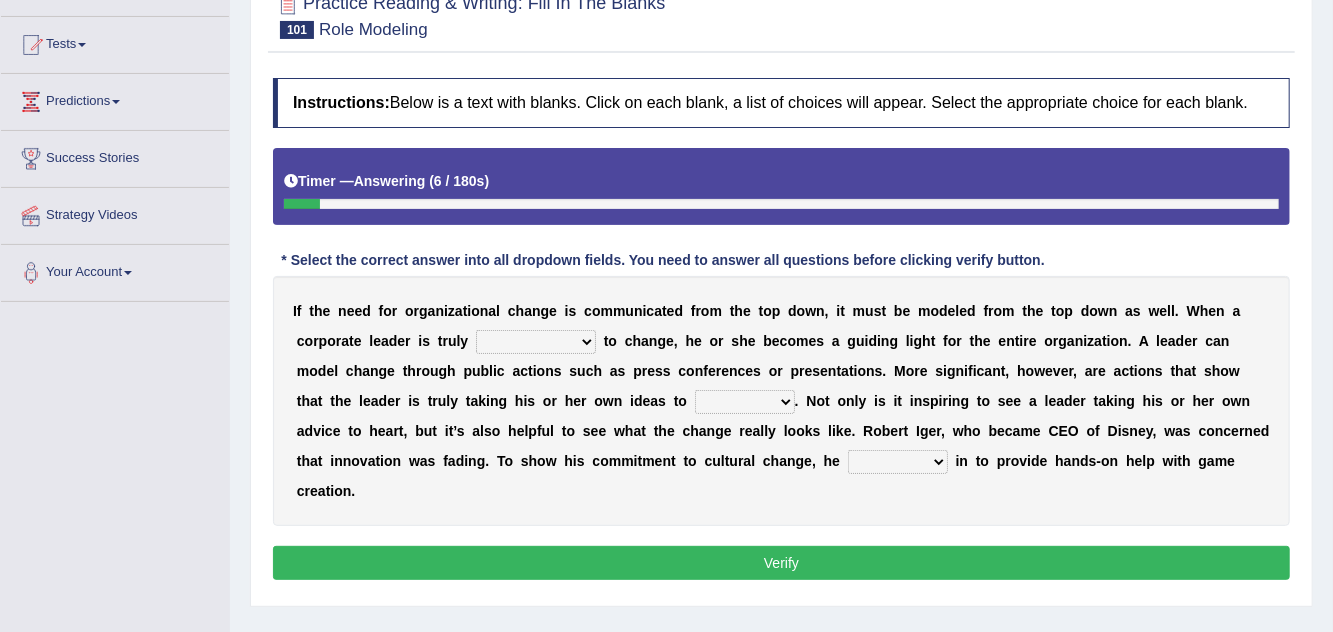 click on "transmitted admitted committed compromised" at bounding box center [536, 342] 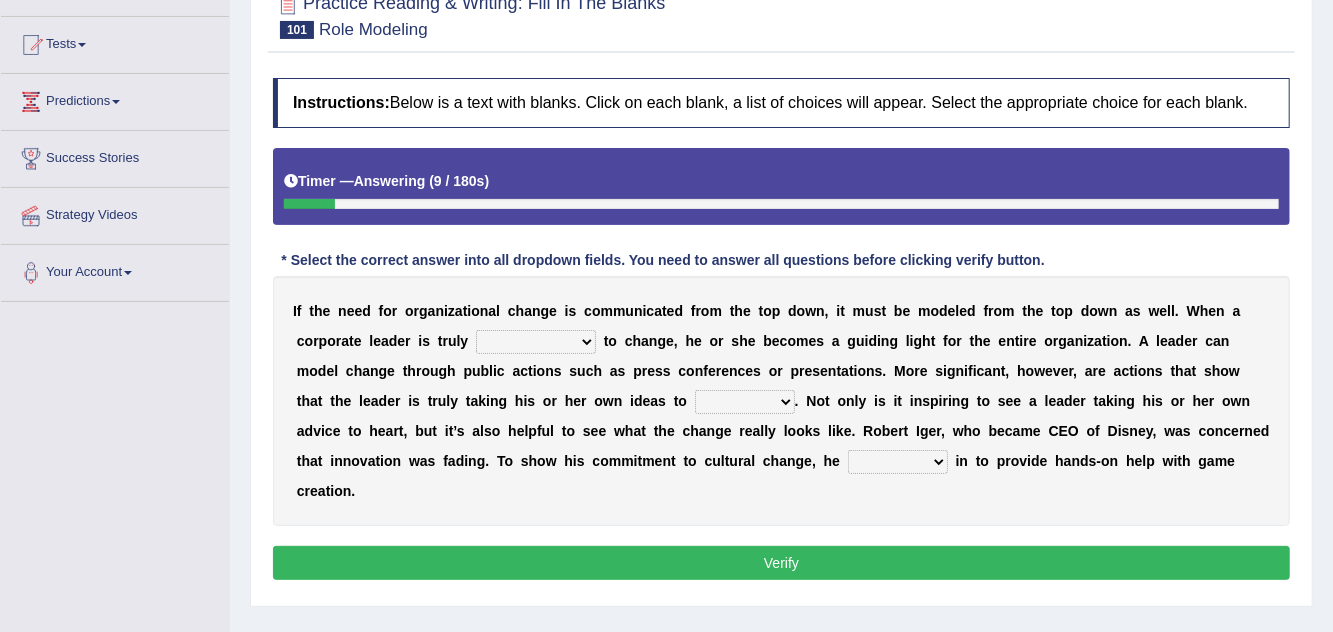 select on "committed" 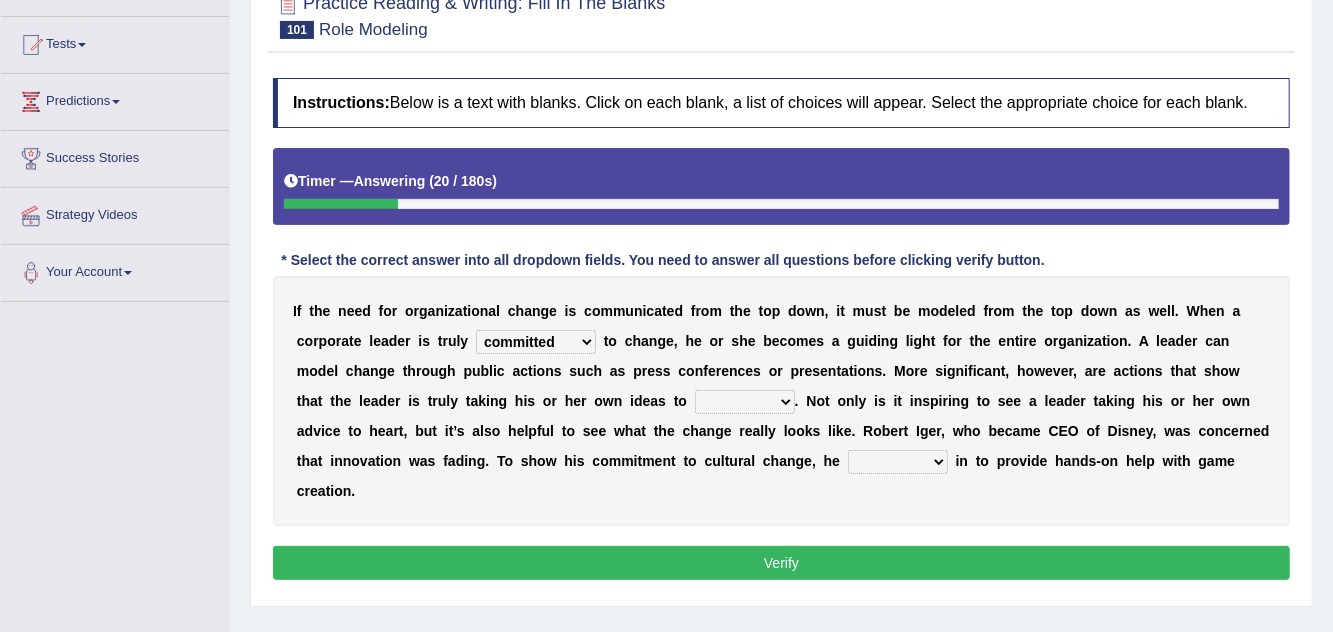 click on "change heart date use" at bounding box center [745, 402] 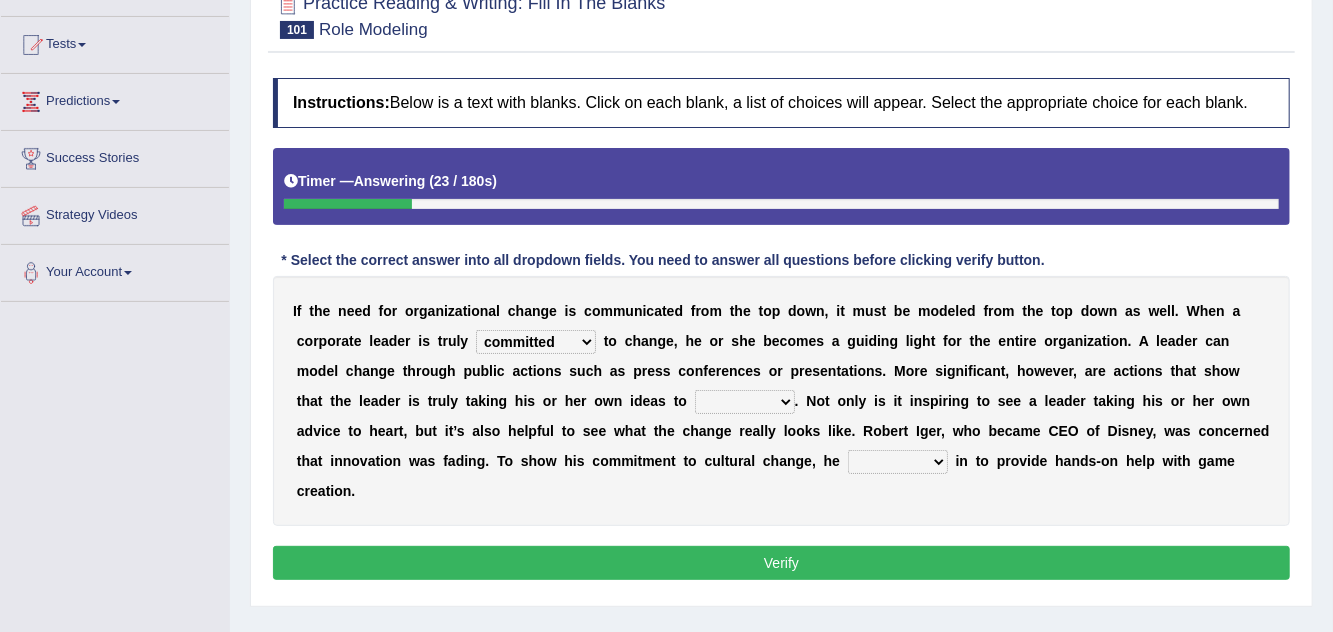 select on "heart" 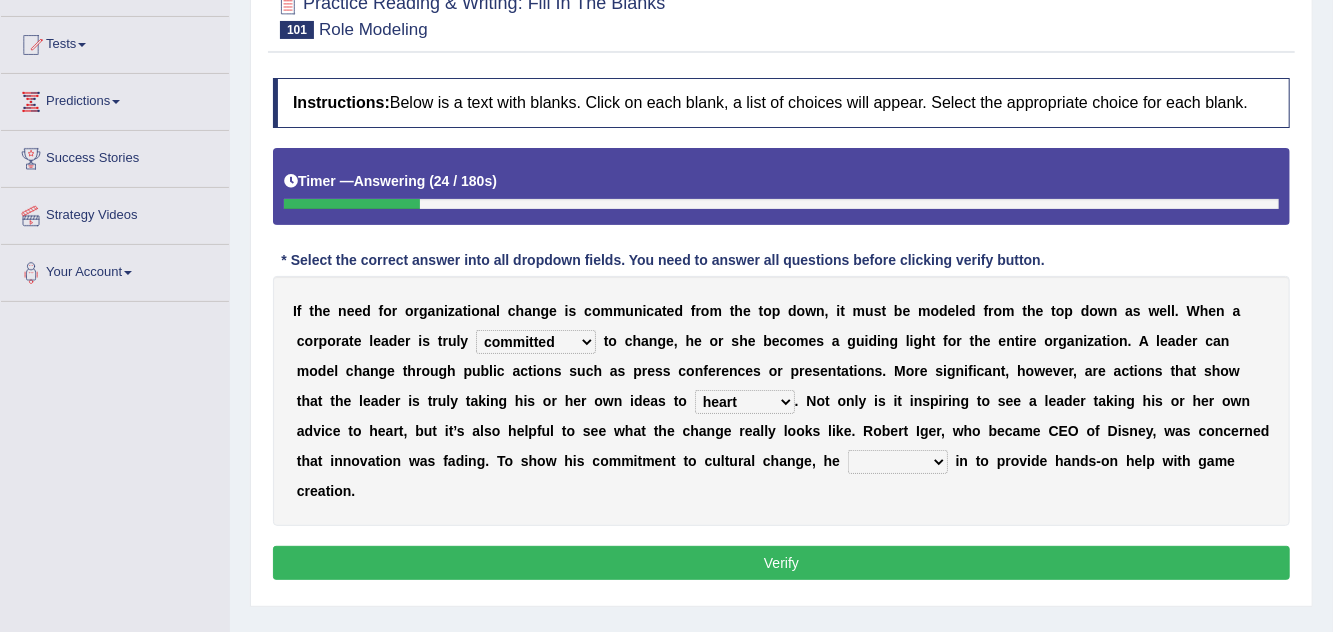 click on "change heart date use" at bounding box center (745, 402) 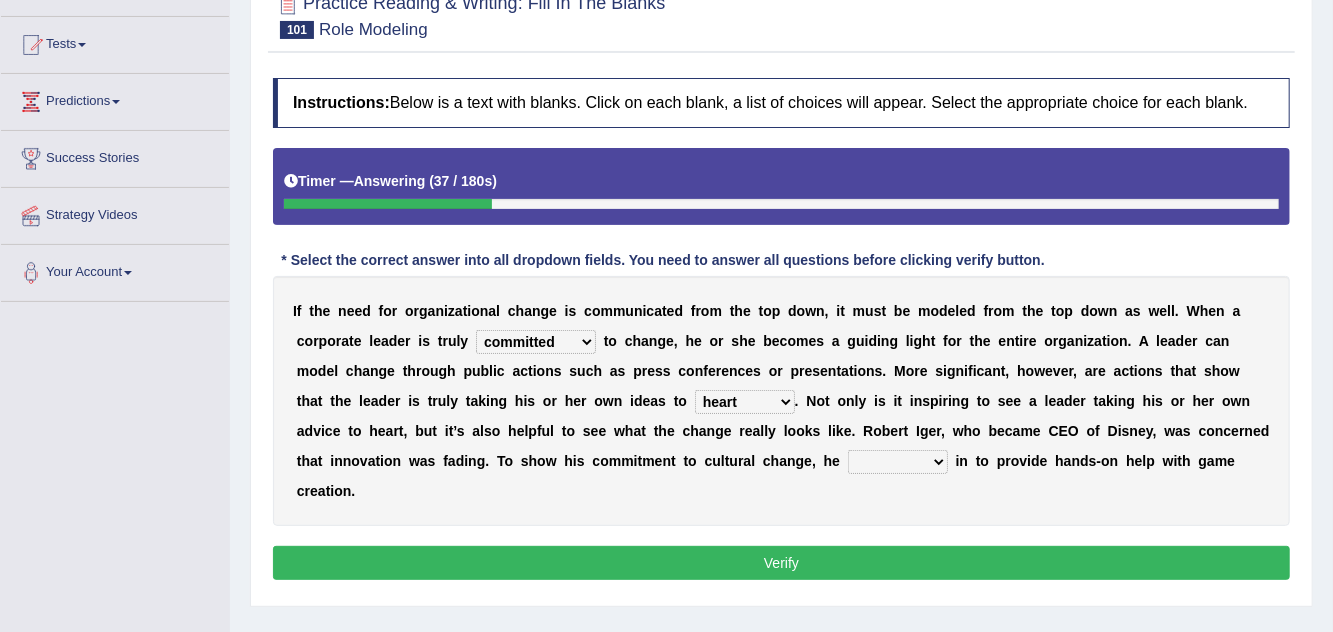 click on "jumped bumped eradicated chimed" at bounding box center [898, 462] 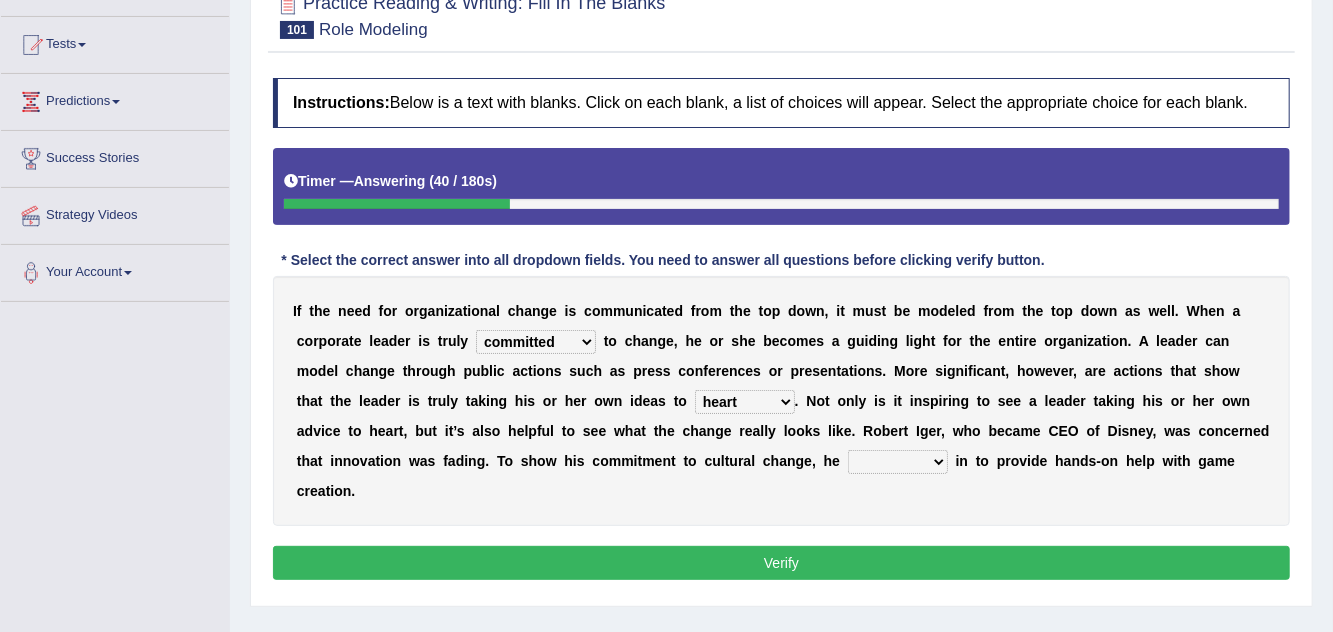 select on "chimed" 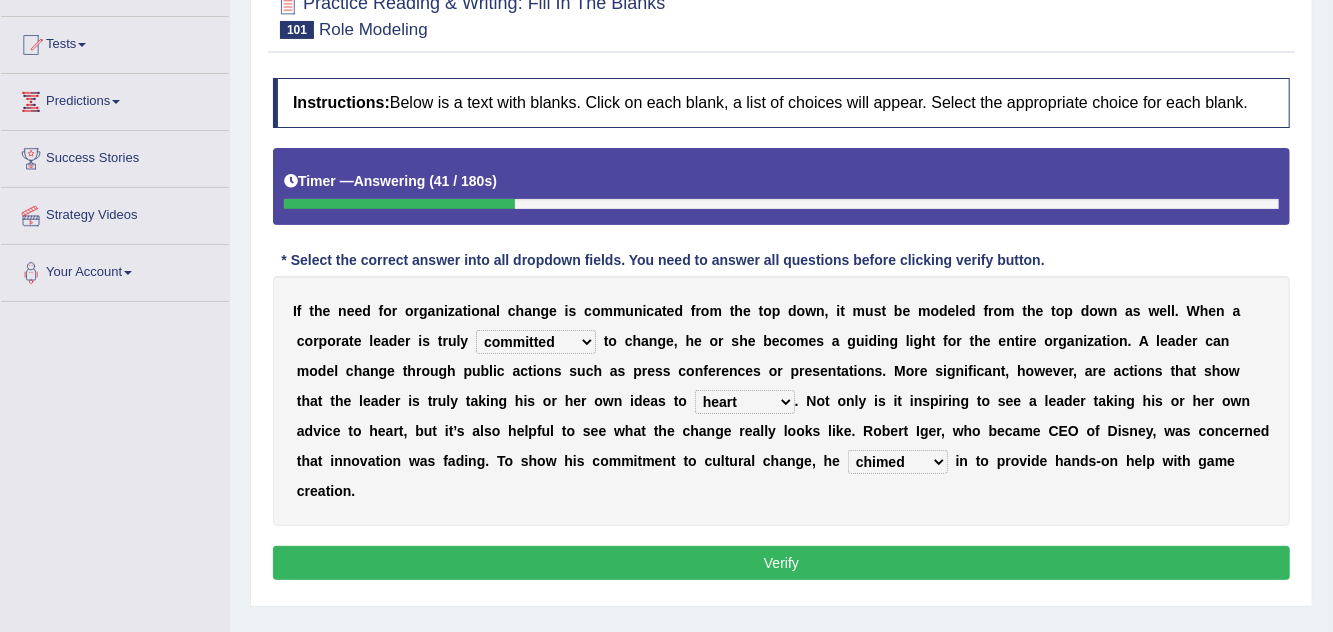 click on "Verify" at bounding box center [781, 563] 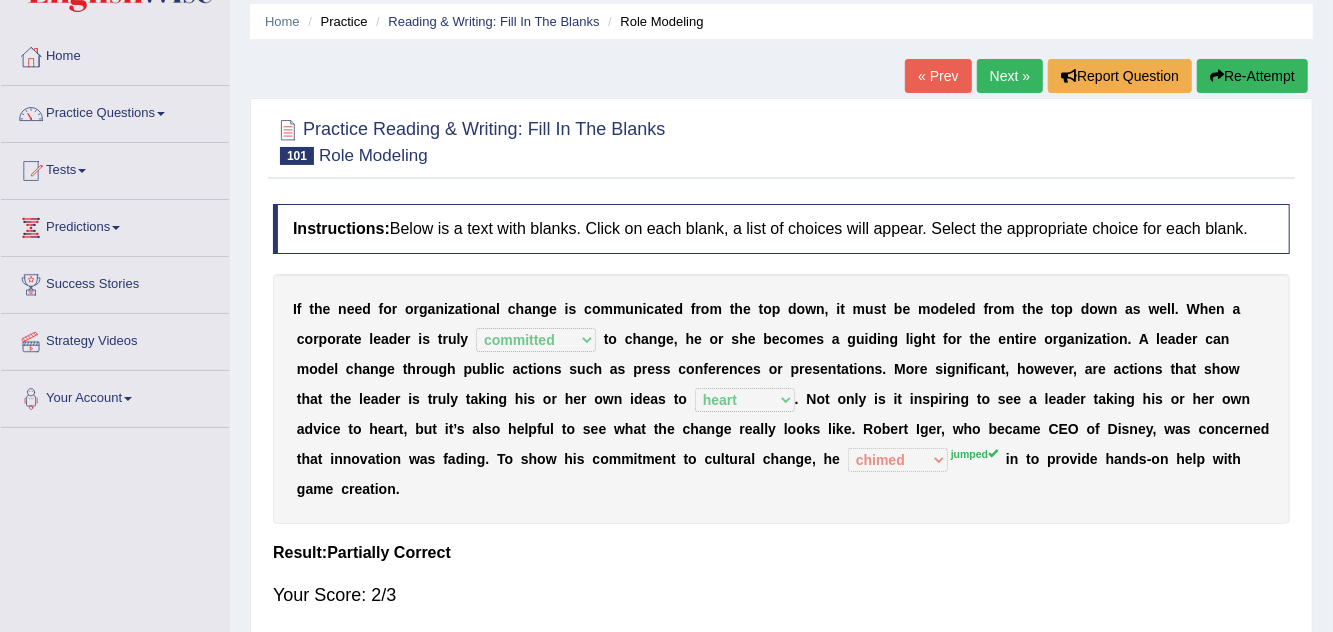 scroll, scrollTop: 0, scrollLeft: 0, axis: both 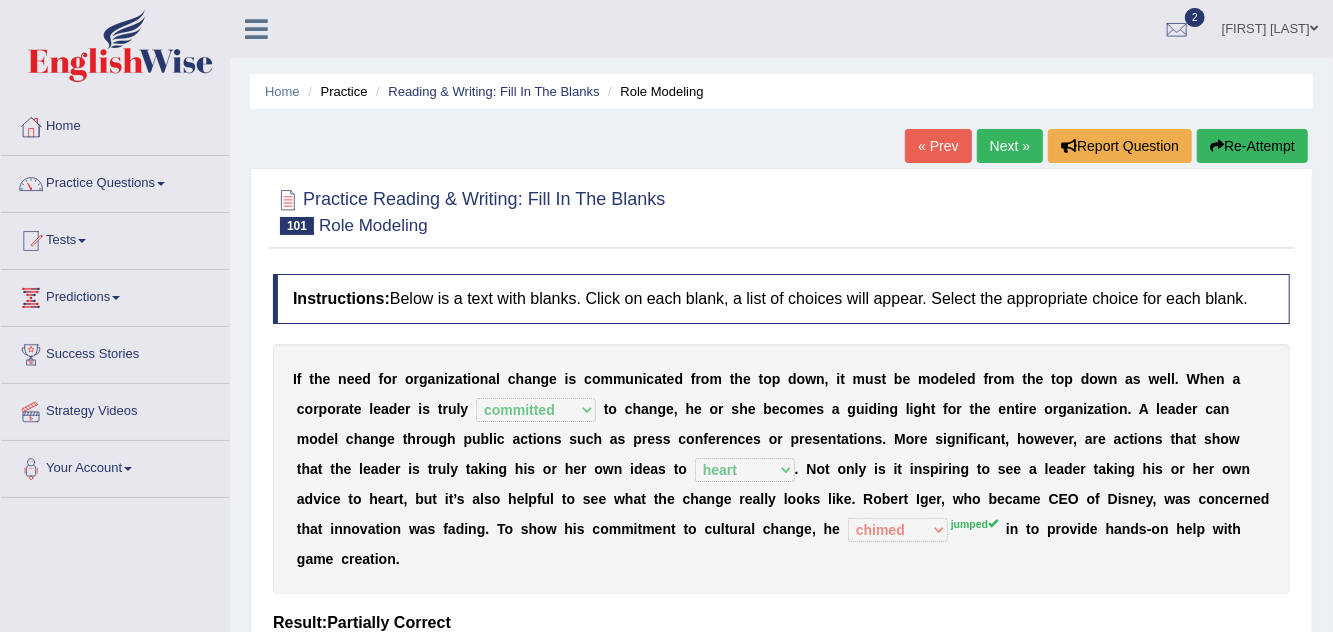 click on "Next »" at bounding box center [1010, 146] 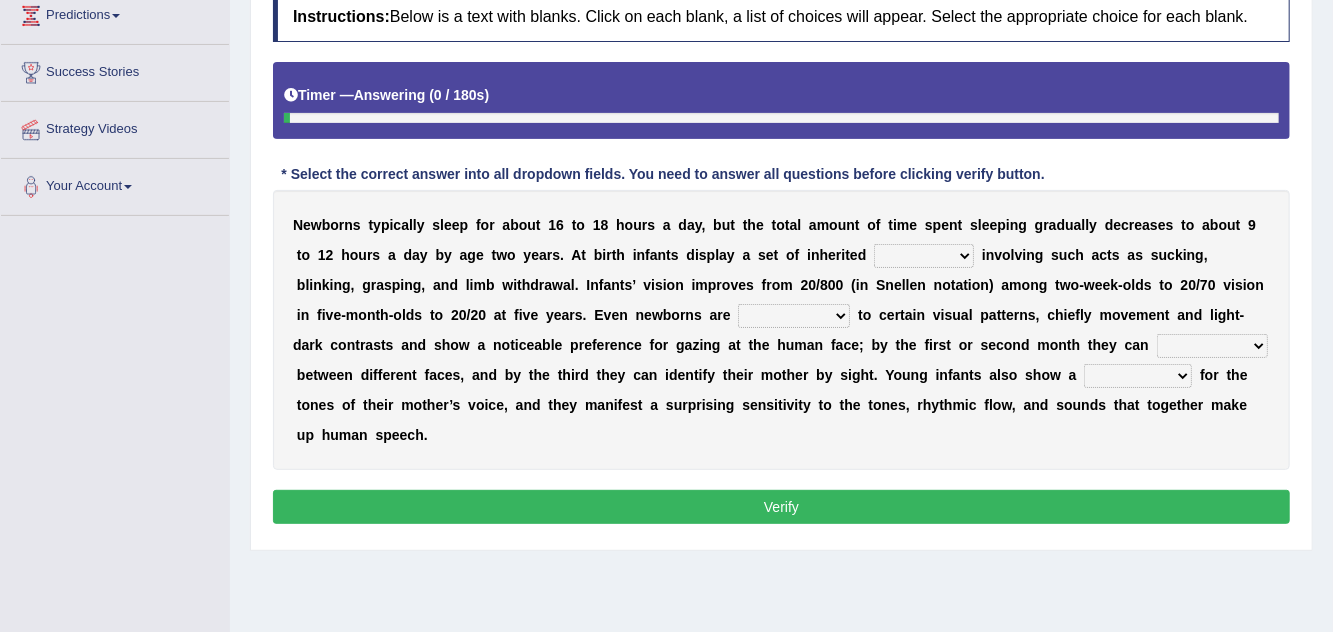 scroll, scrollTop: 282, scrollLeft: 0, axis: vertical 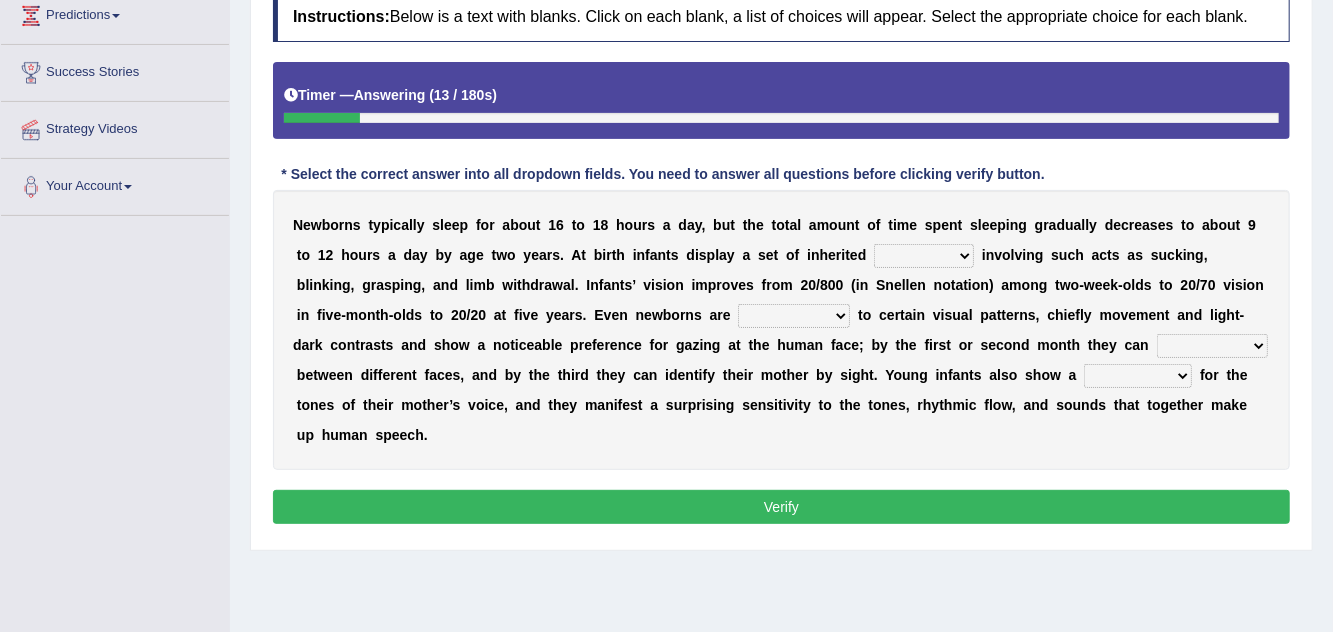 click on "reflexes route emotion flexes" at bounding box center [924, 256] 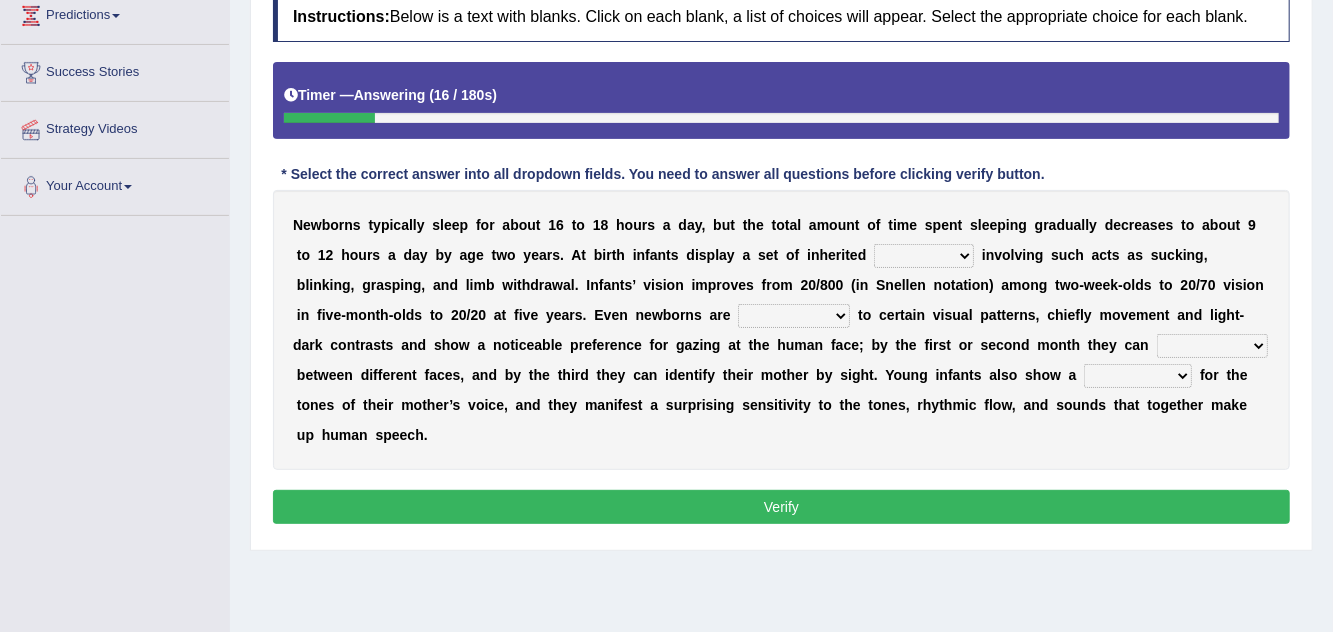select on "reflexes" 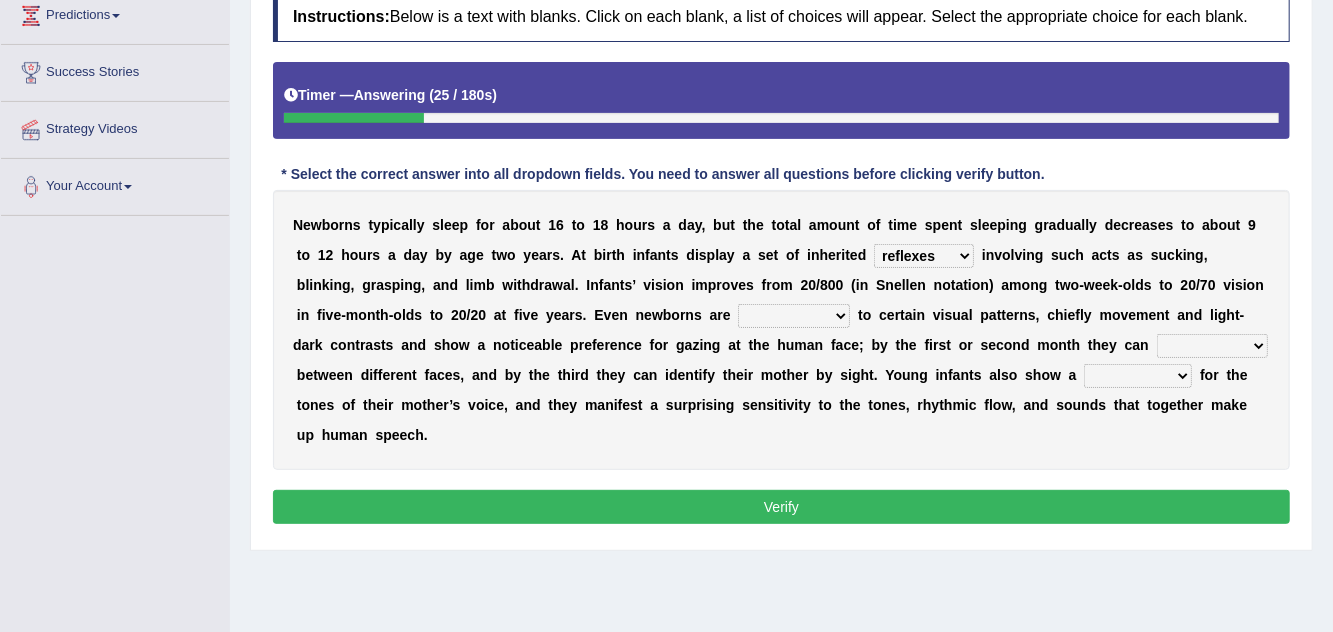 click on "subjective sensitive fundamental objective" at bounding box center [794, 316] 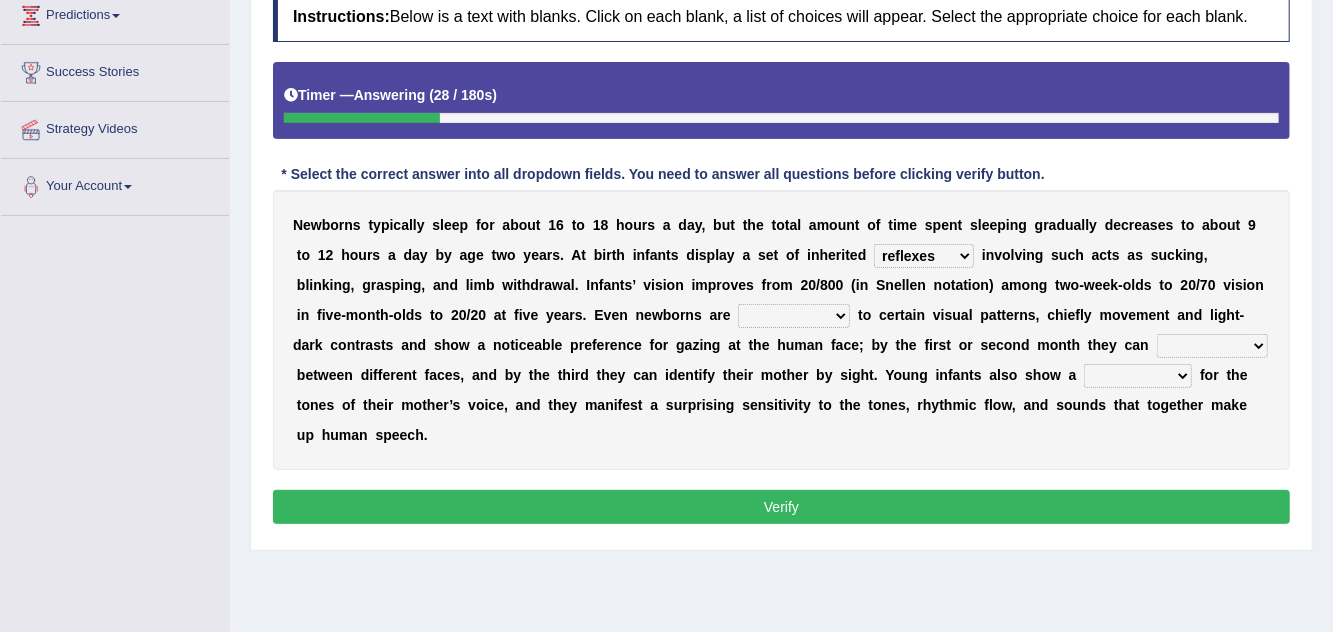 select on "sensitive" 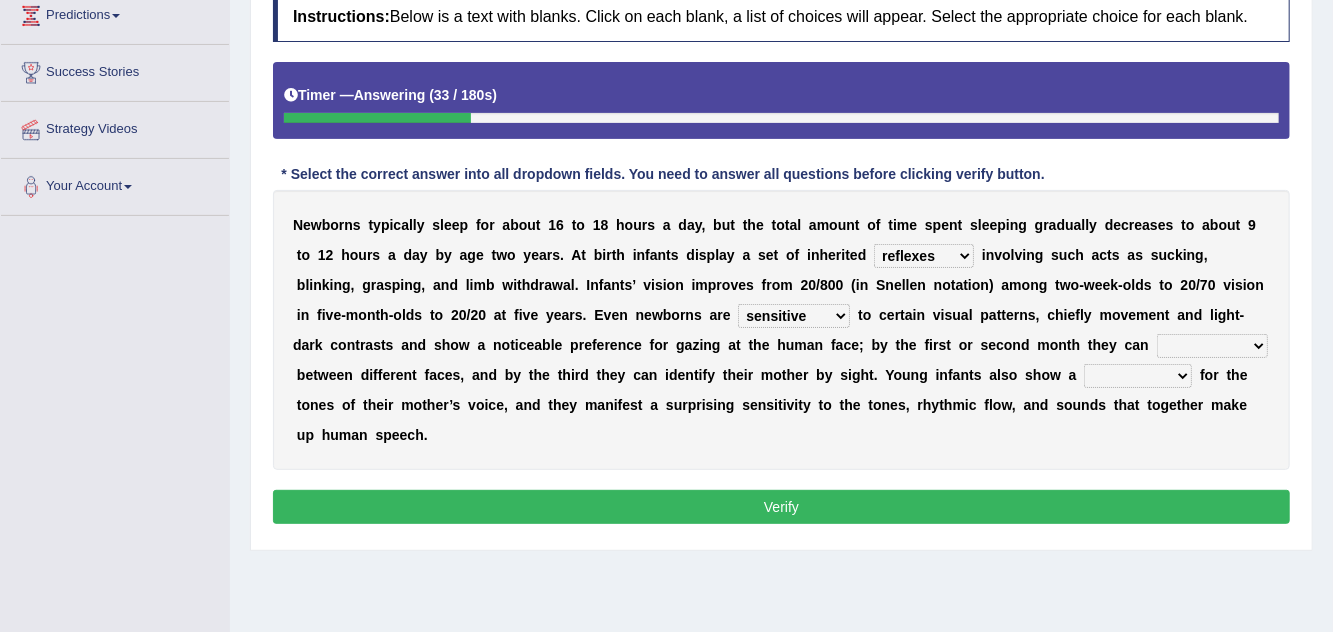 click on "disown disorient disjoint discriminate" at bounding box center (1212, 346) 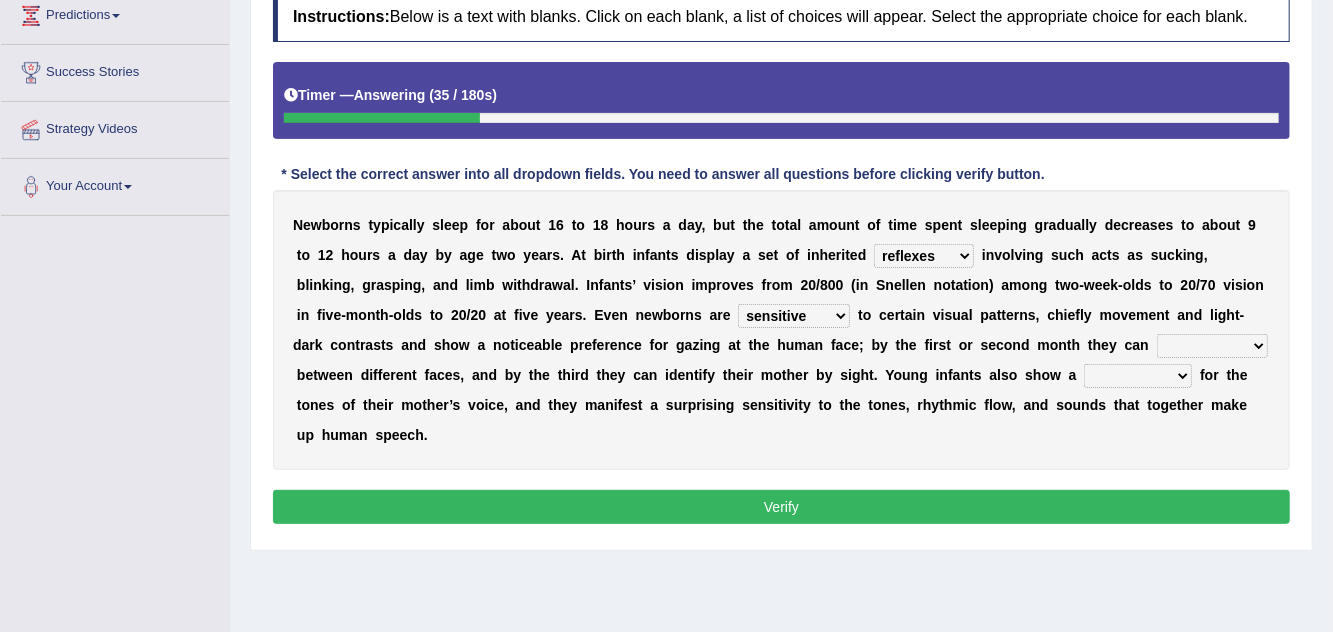 select on "discriminate" 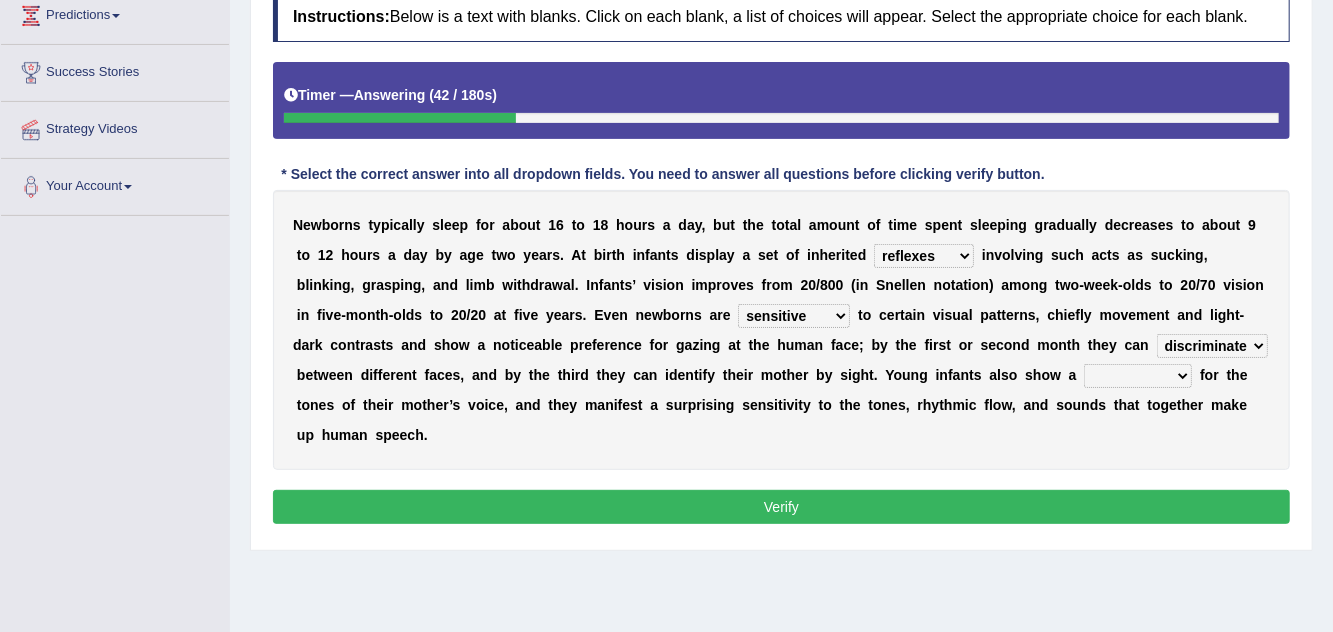 click on "reflection flection predilection selection" at bounding box center (1138, 376) 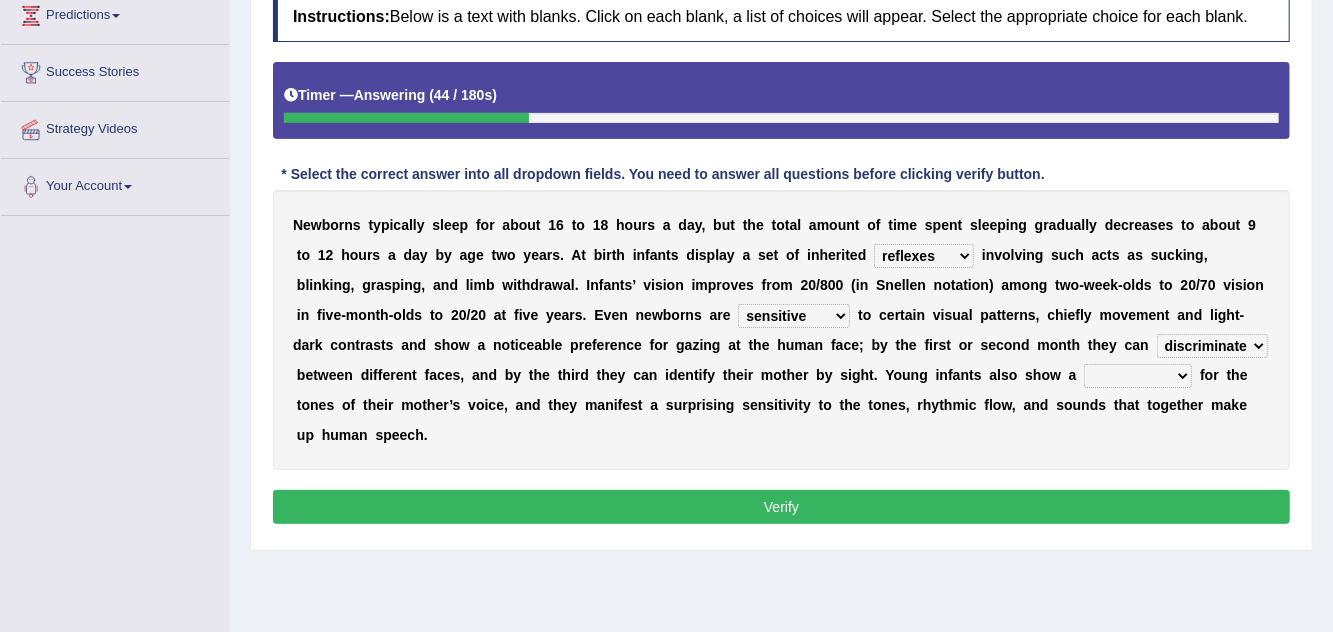 select on "predilection" 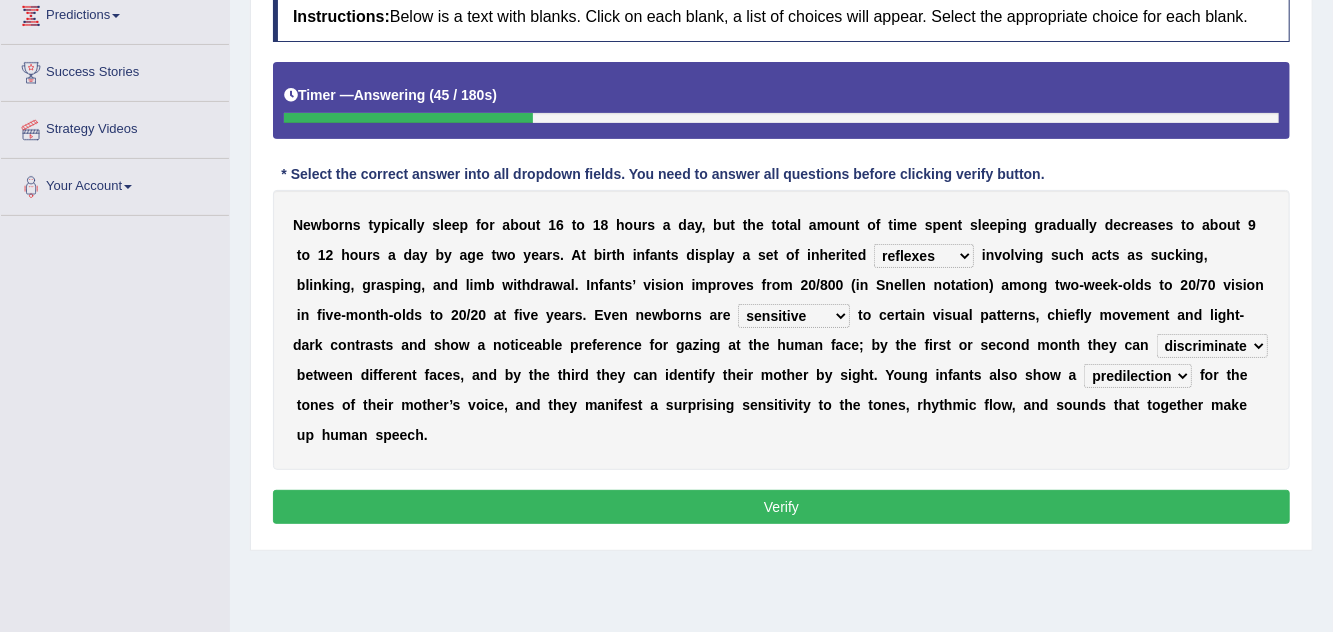 click on "Verify" at bounding box center [781, 507] 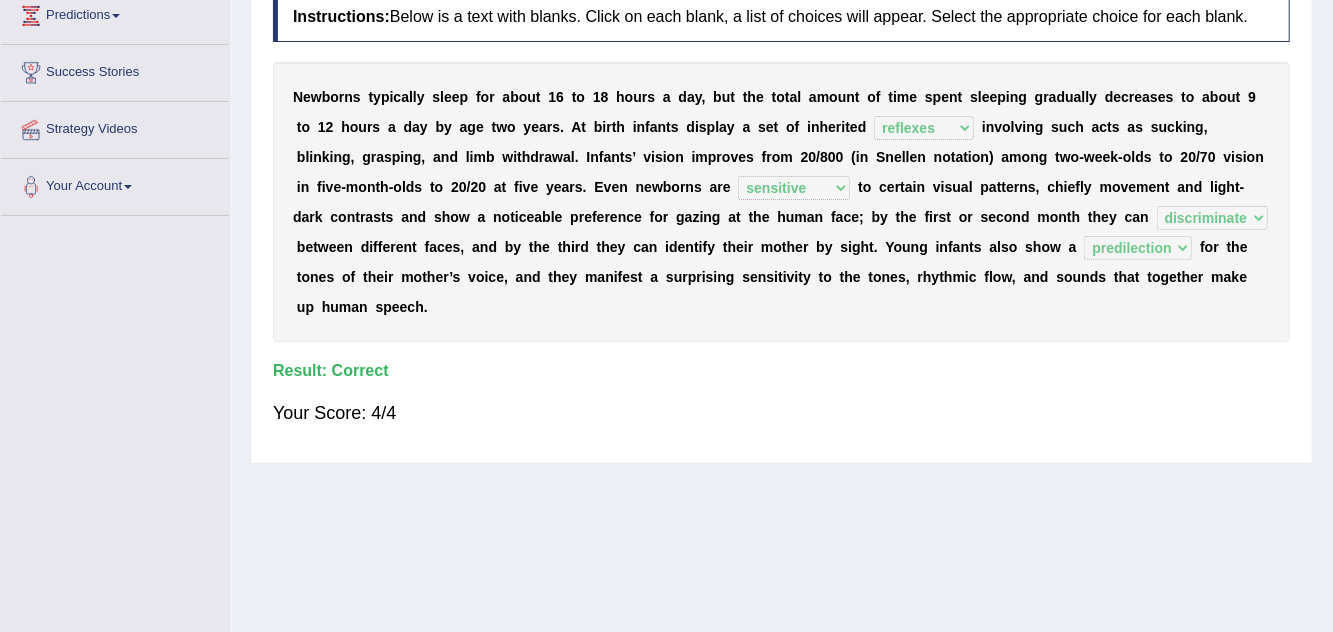 scroll, scrollTop: 0, scrollLeft: 0, axis: both 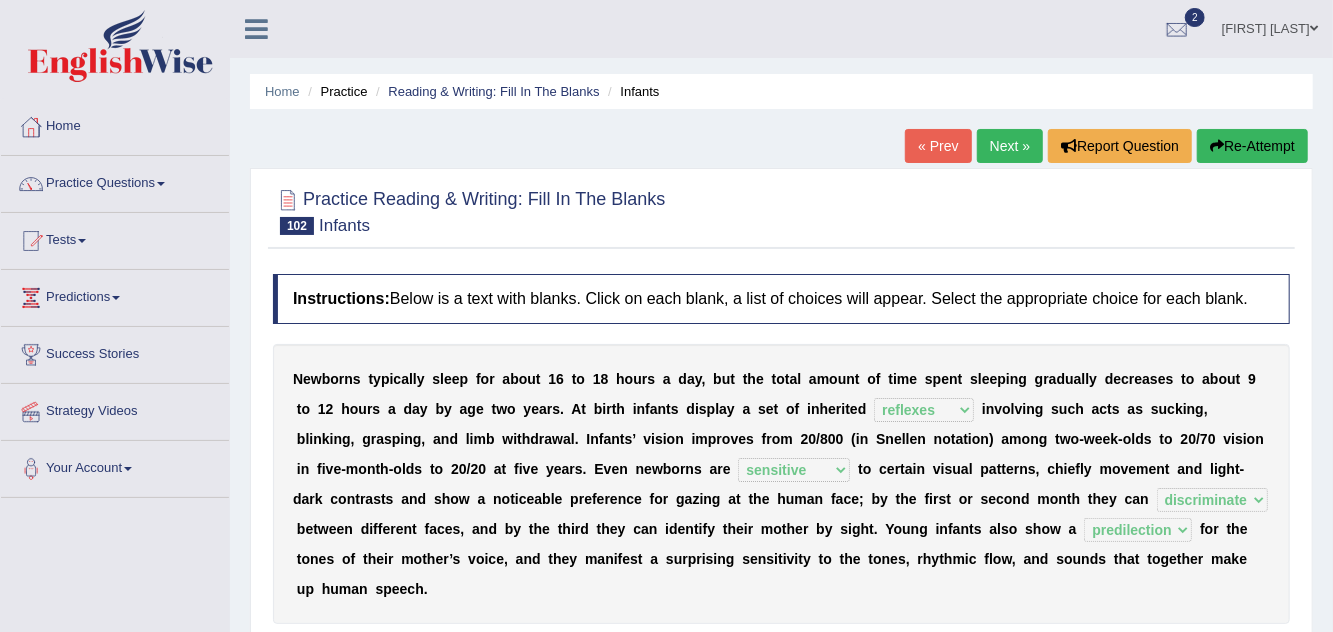click on "Next »" at bounding box center [1010, 146] 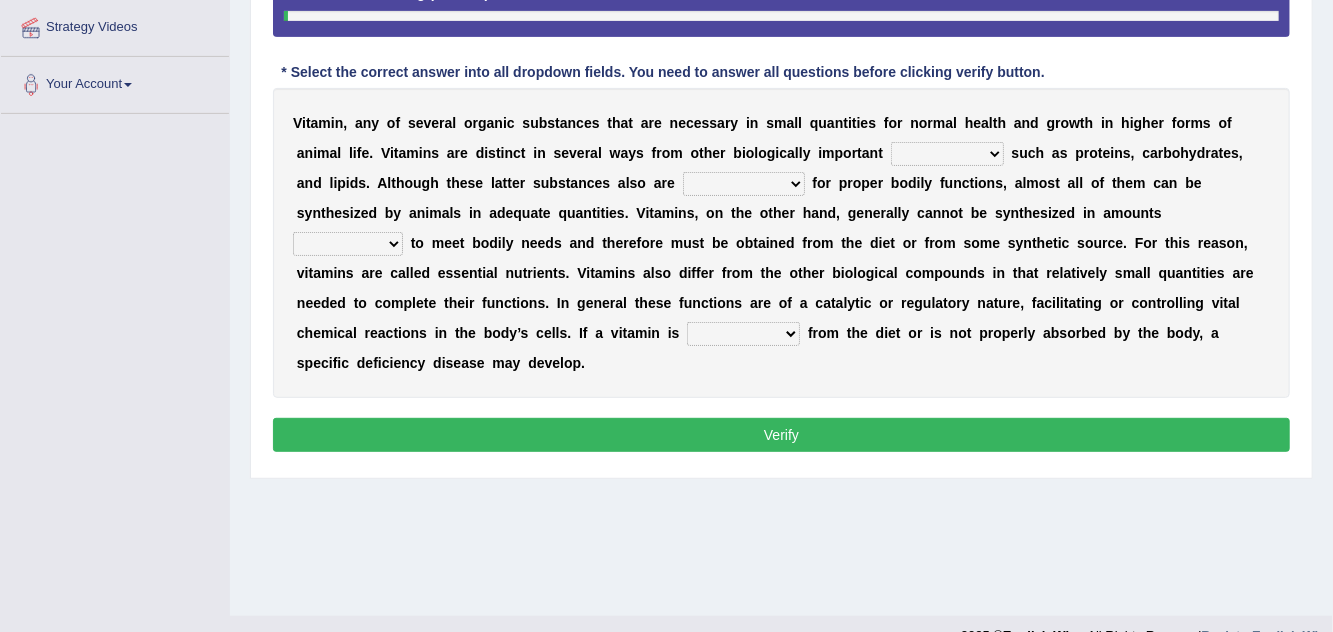 scroll, scrollTop: 384, scrollLeft: 0, axis: vertical 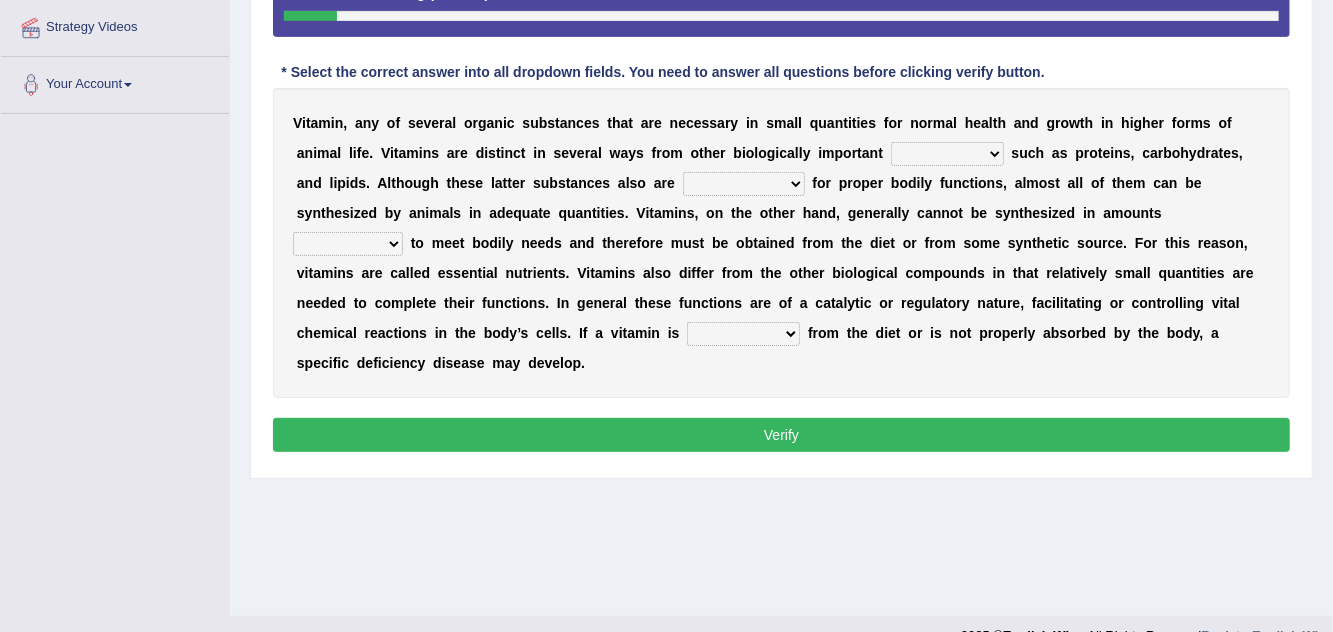 click on "compounds commitment accomplices sedatives" at bounding box center (947, 154) 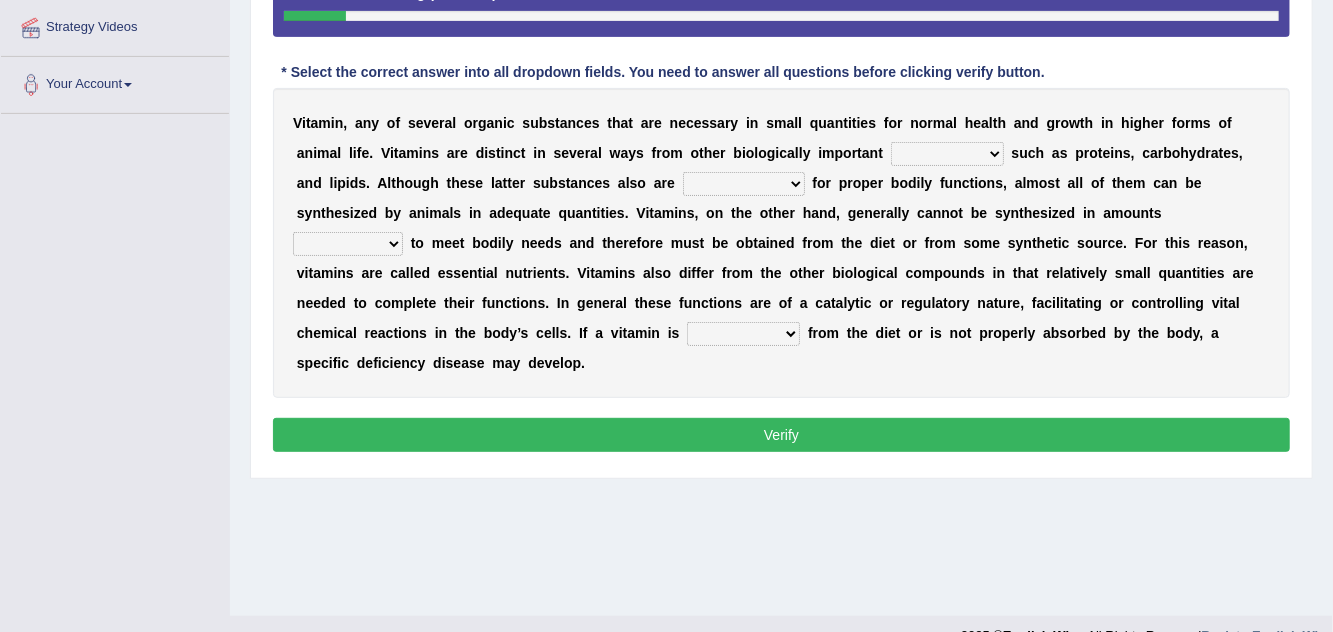 select on "compounds" 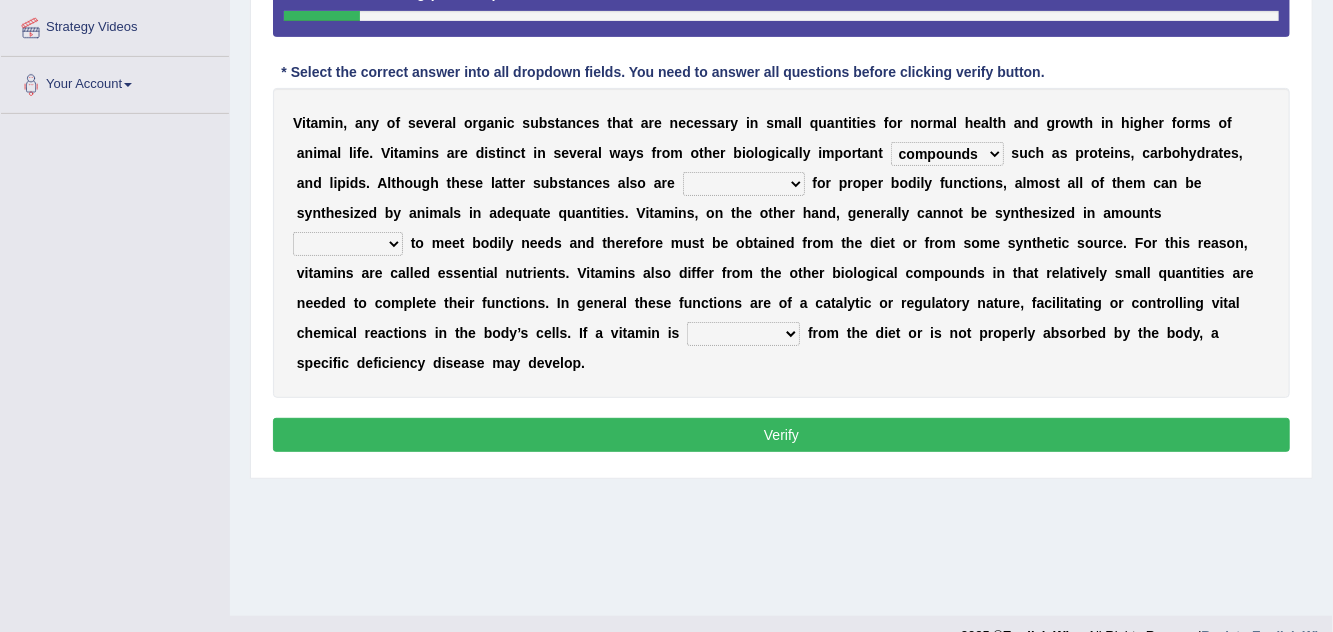 click on "indispensable insatiable inadequate inadvertent" at bounding box center [744, 184] 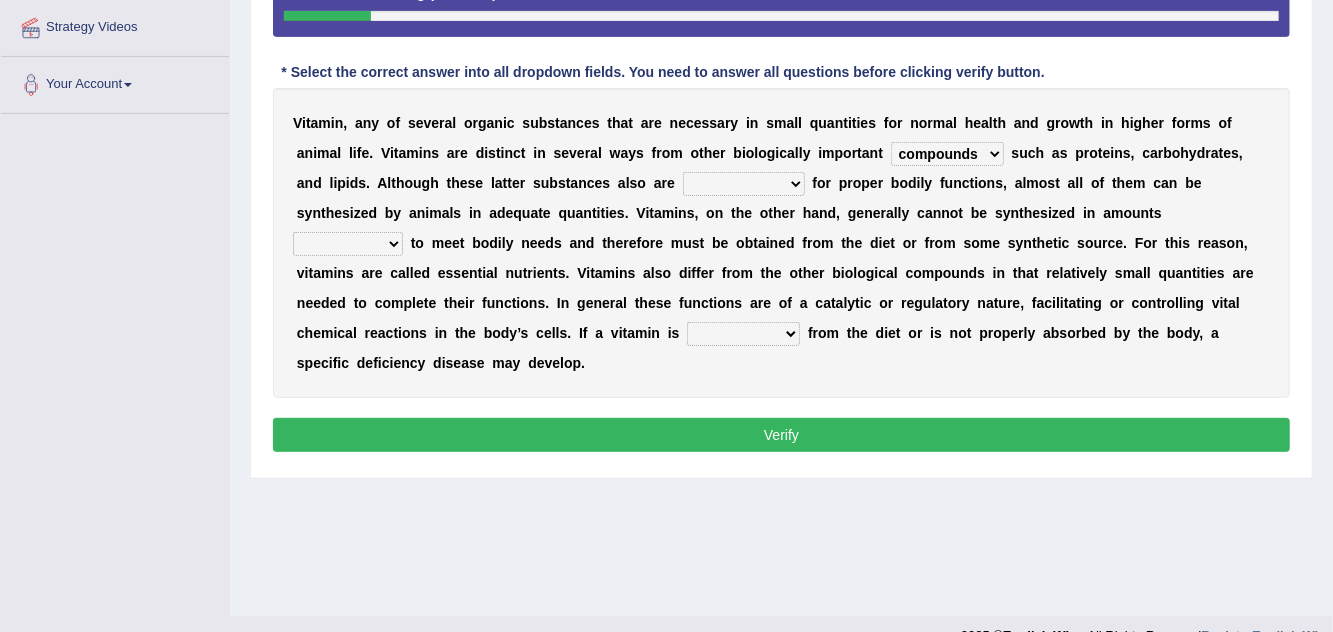 select on "indispensable" 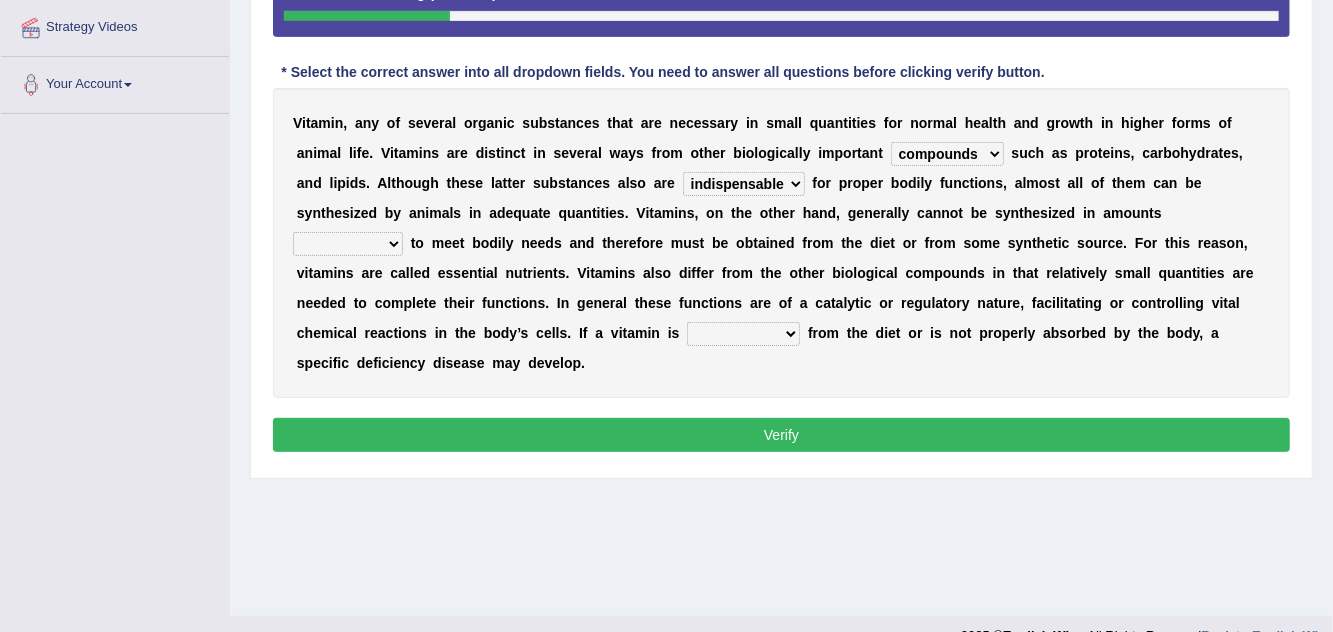 click on "sufficient insufficient ignitable accountable" at bounding box center [348, 244] 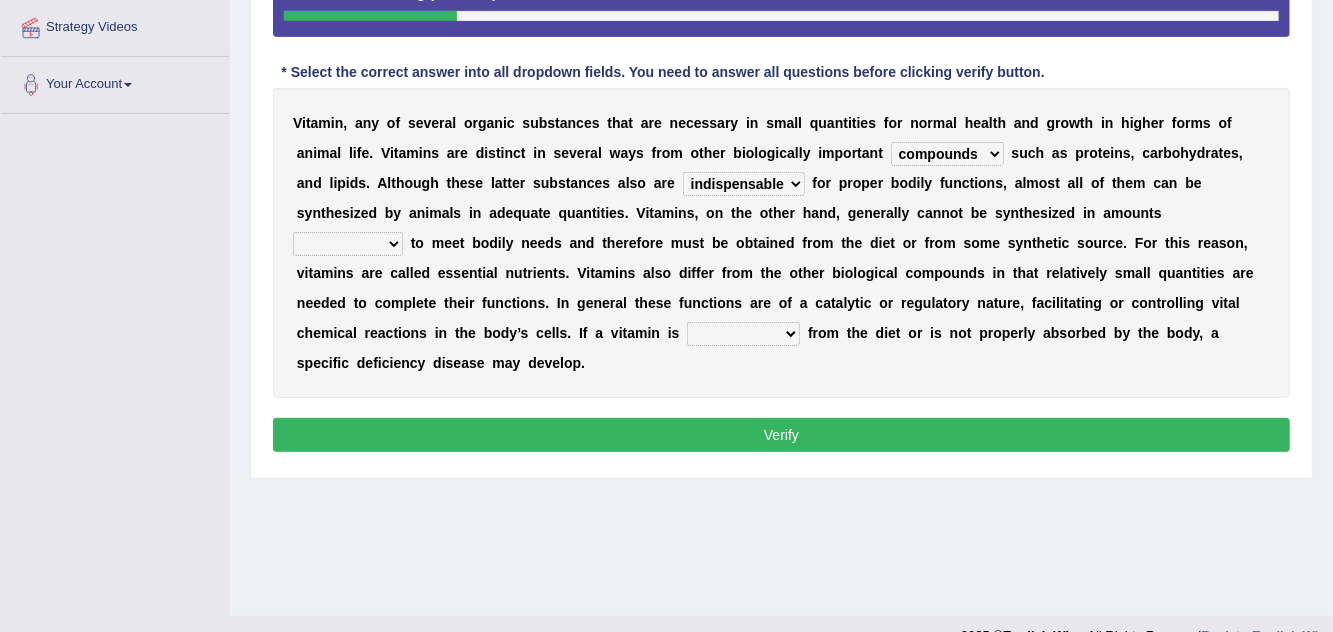 select on "sufficient" 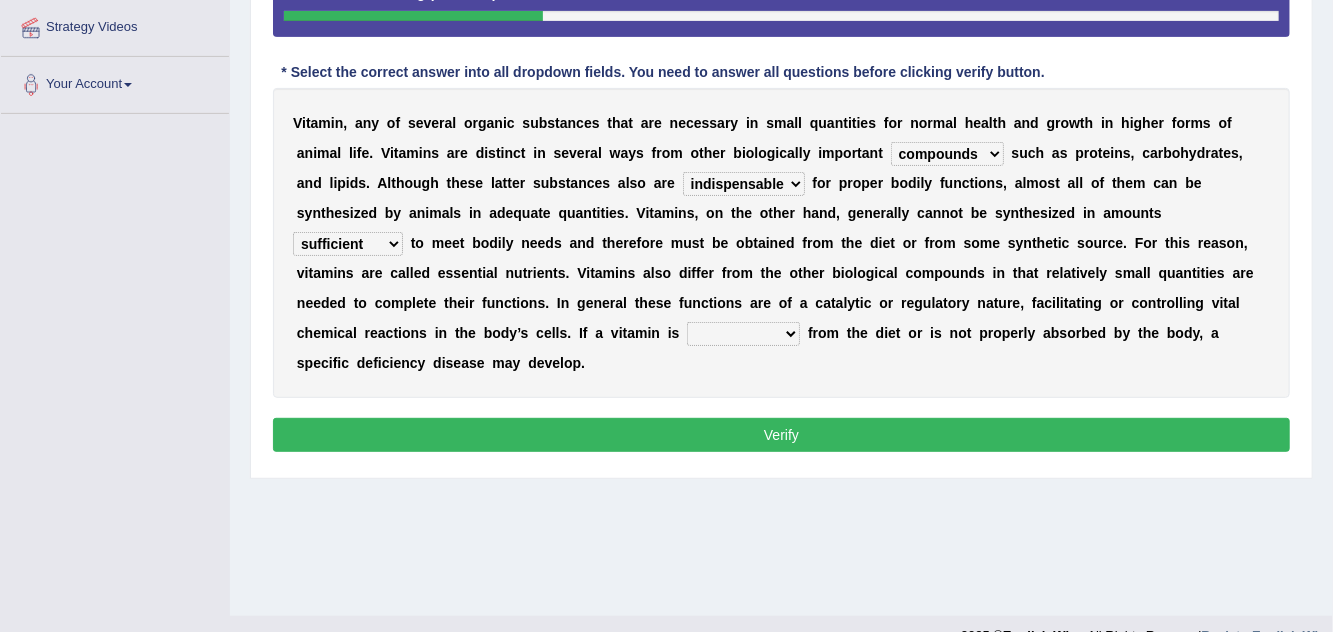click on "absent abated omnipresent present" at bounding box center [743, 334] 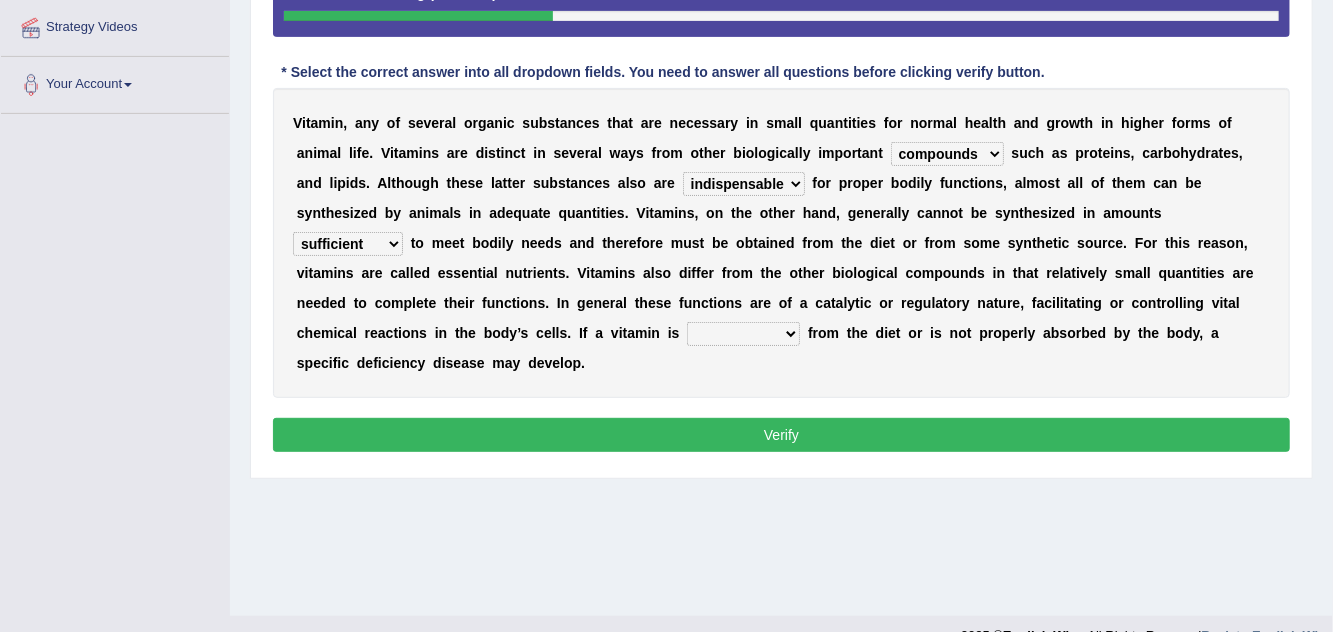select on "absent" 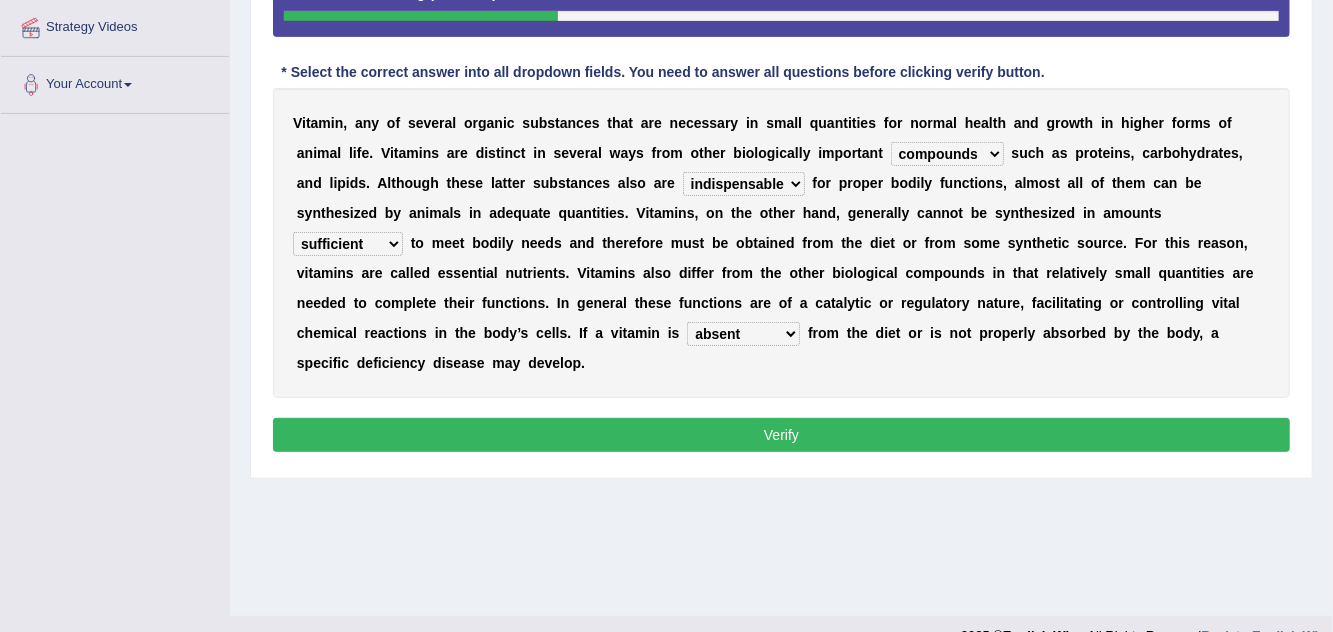 click on "Verify" at bounding box center (781, 435) 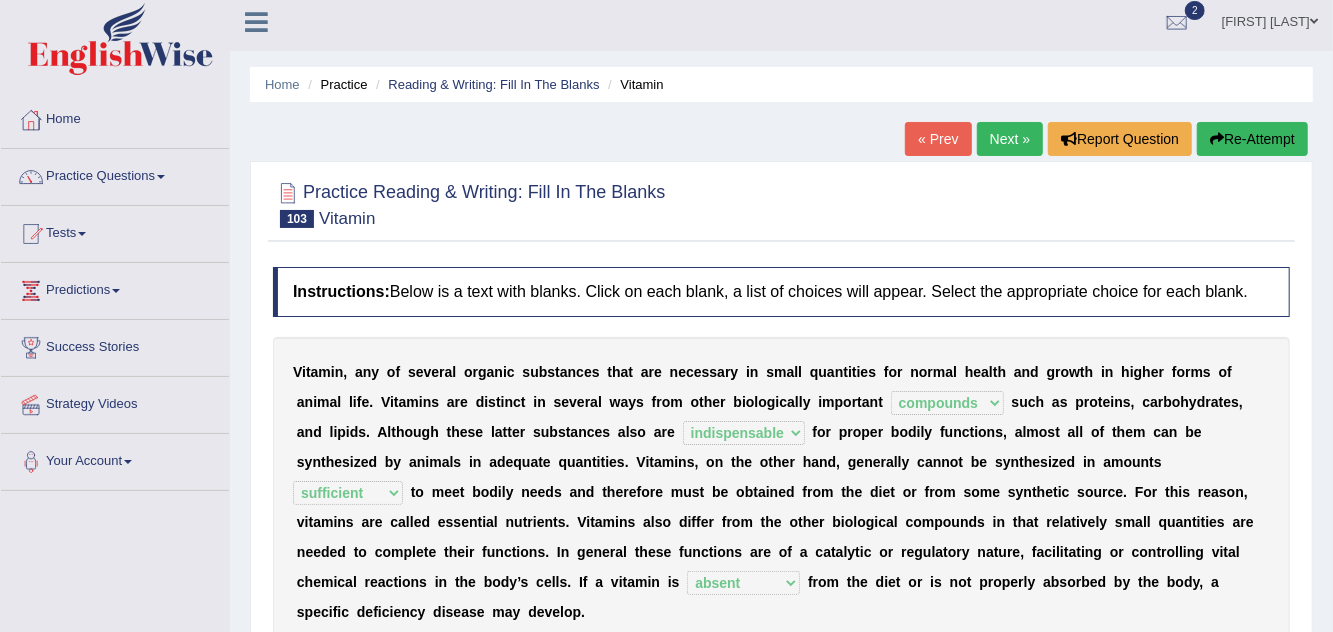 scroll, scrollTop: 0, scrollLeft: 0, axis: both 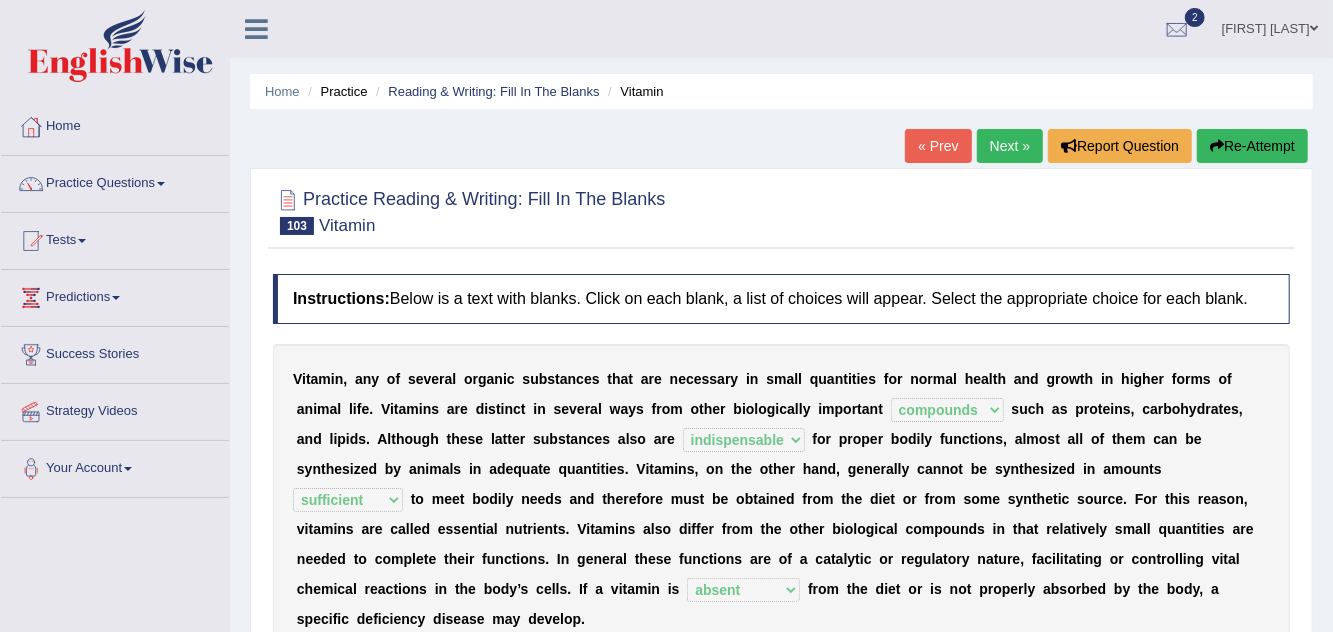 click on "Practice" at bounding box center [335, 91] 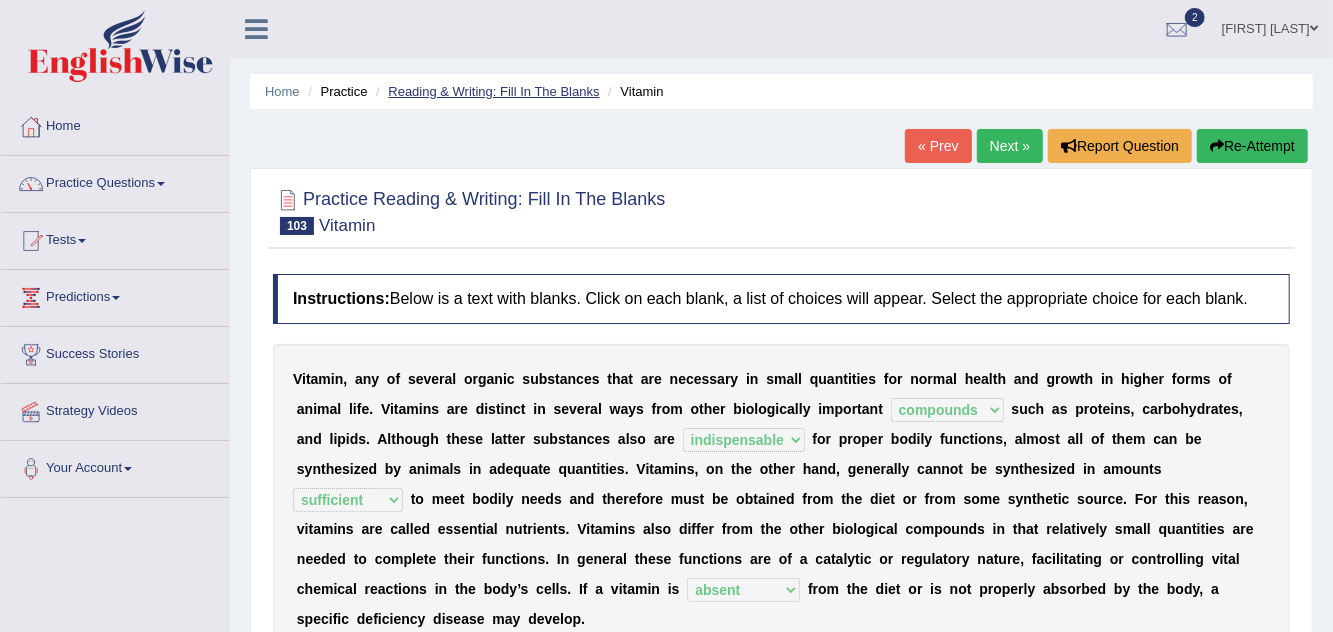 click on "Reading & Writing: Fill In The Blanks" at bounding box center [493, 91] 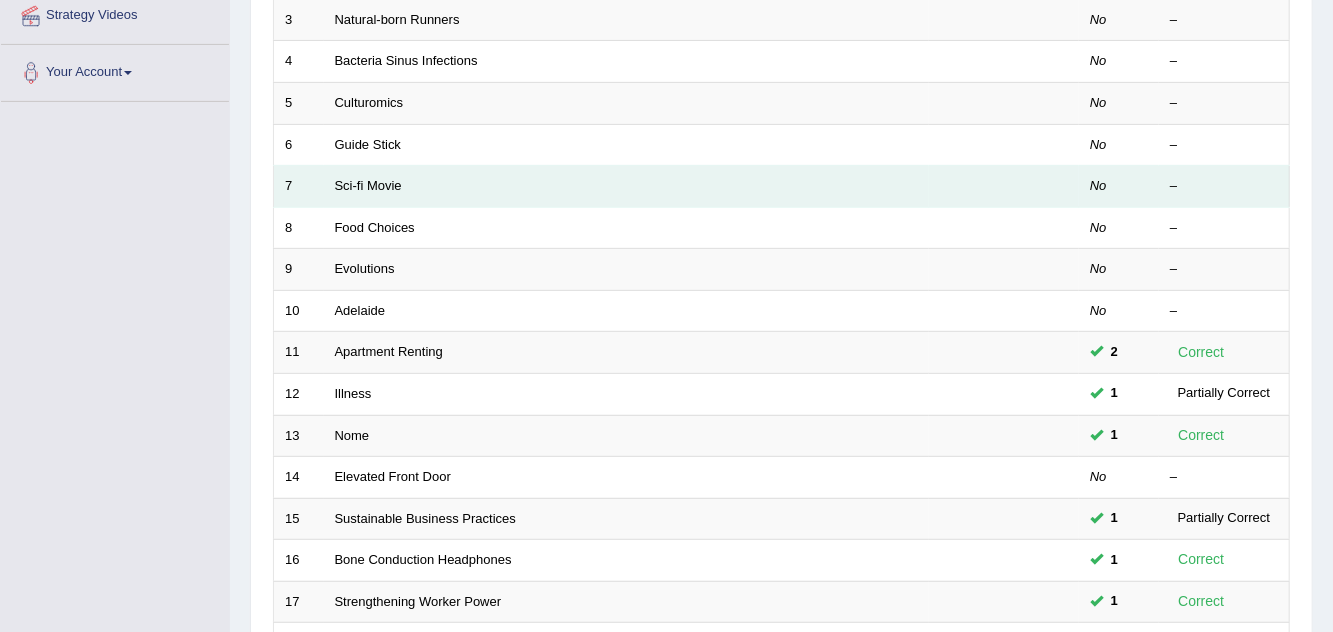 scroll, scrollTop: 0, scrollLeft: 0, axis: both 